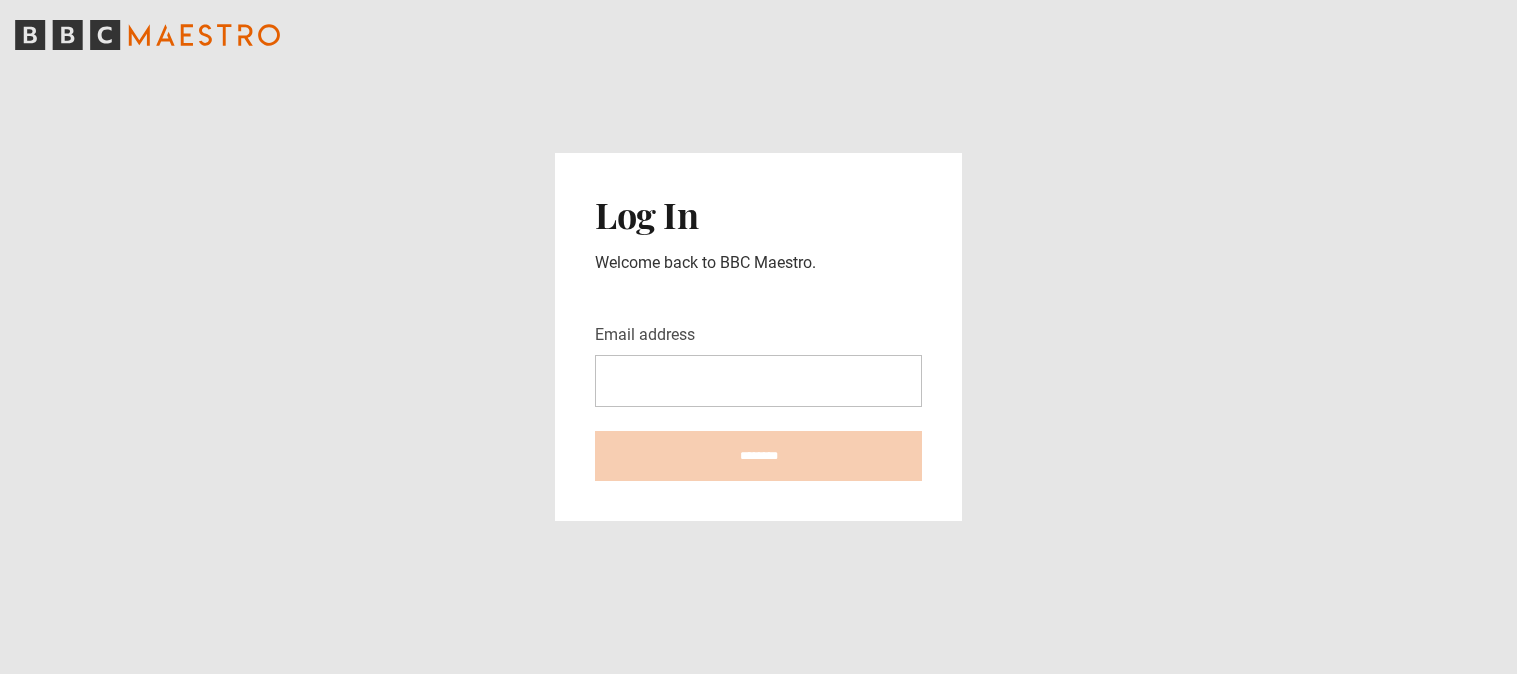 scroll, scrollTop: 0, scrollLeft: 0, axis: both 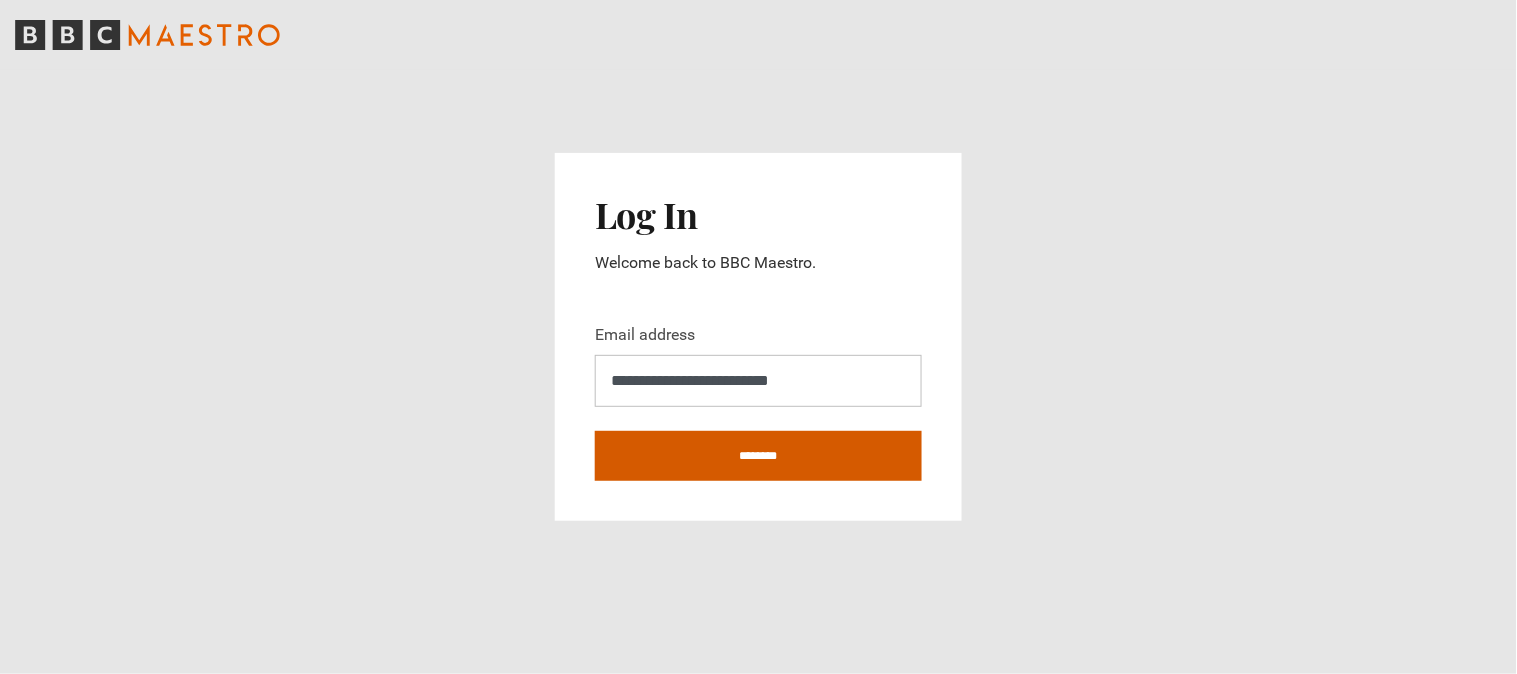 type on "**********" 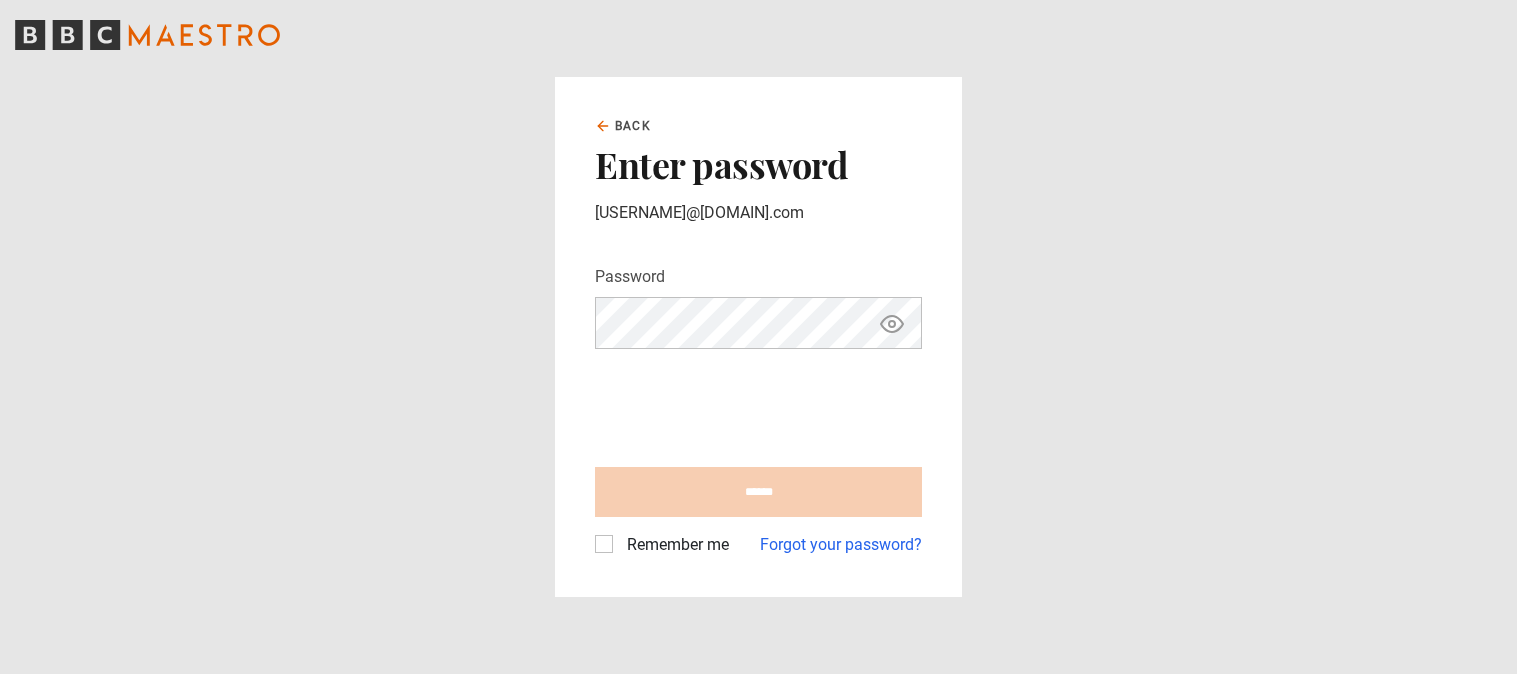 scroll, scrollTop: 0, scrollLeft: 0, axis: both 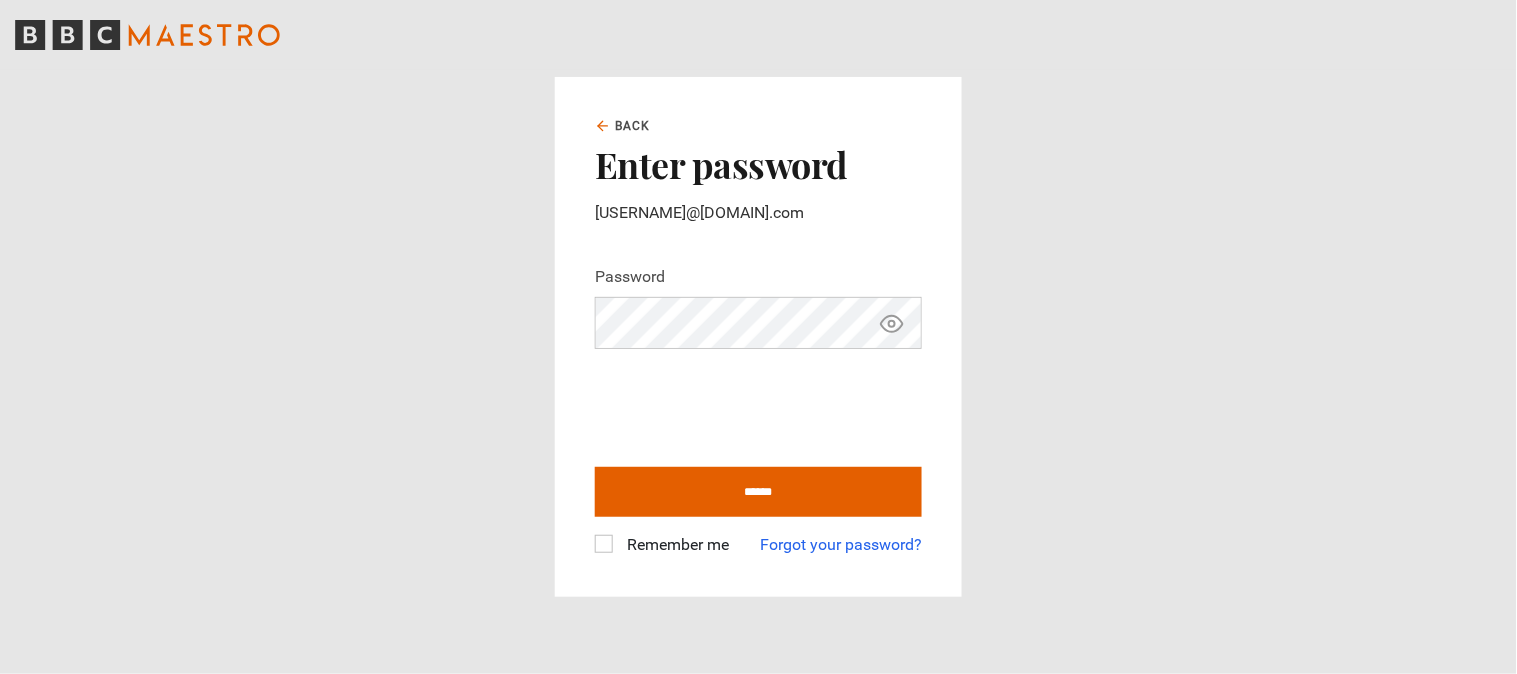 click on "Remember me" at bounding box center (674, 545) 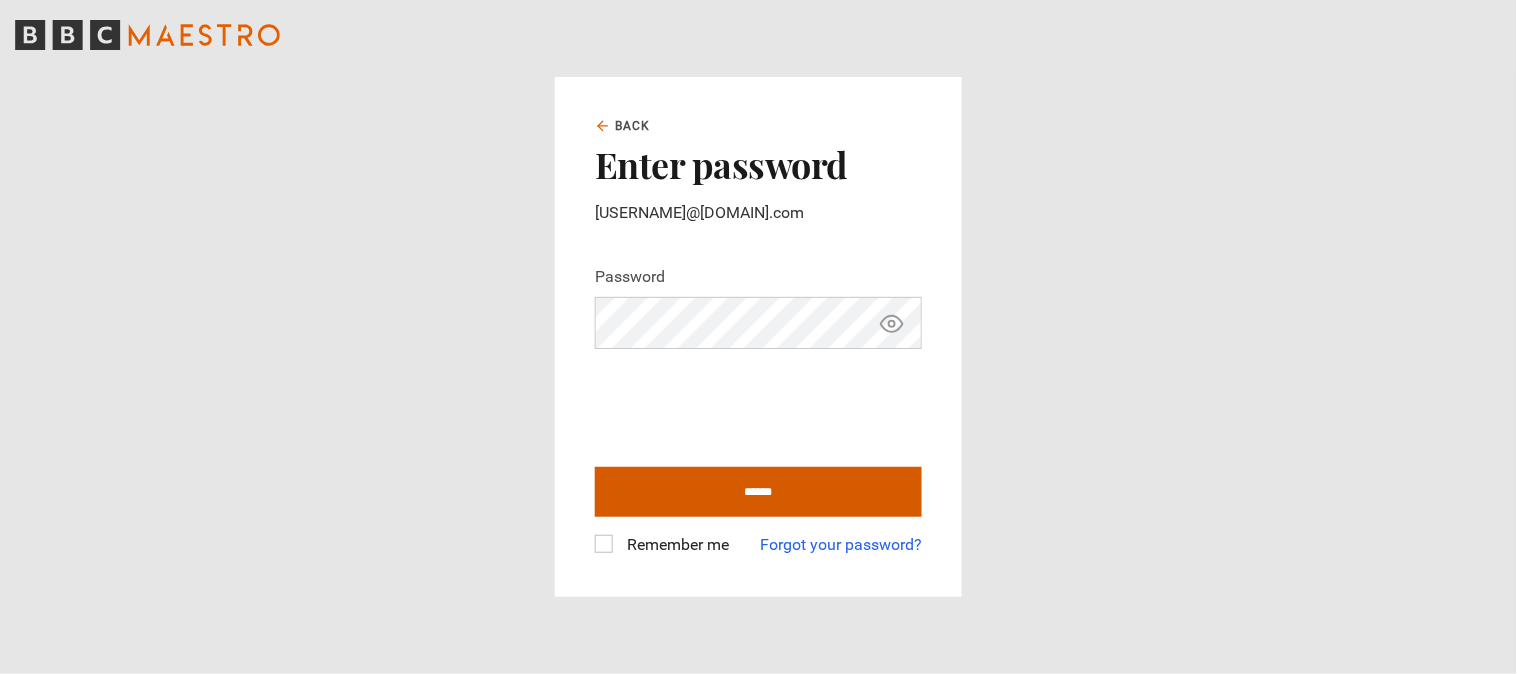 click on "******" at bounding box center (758, 492) 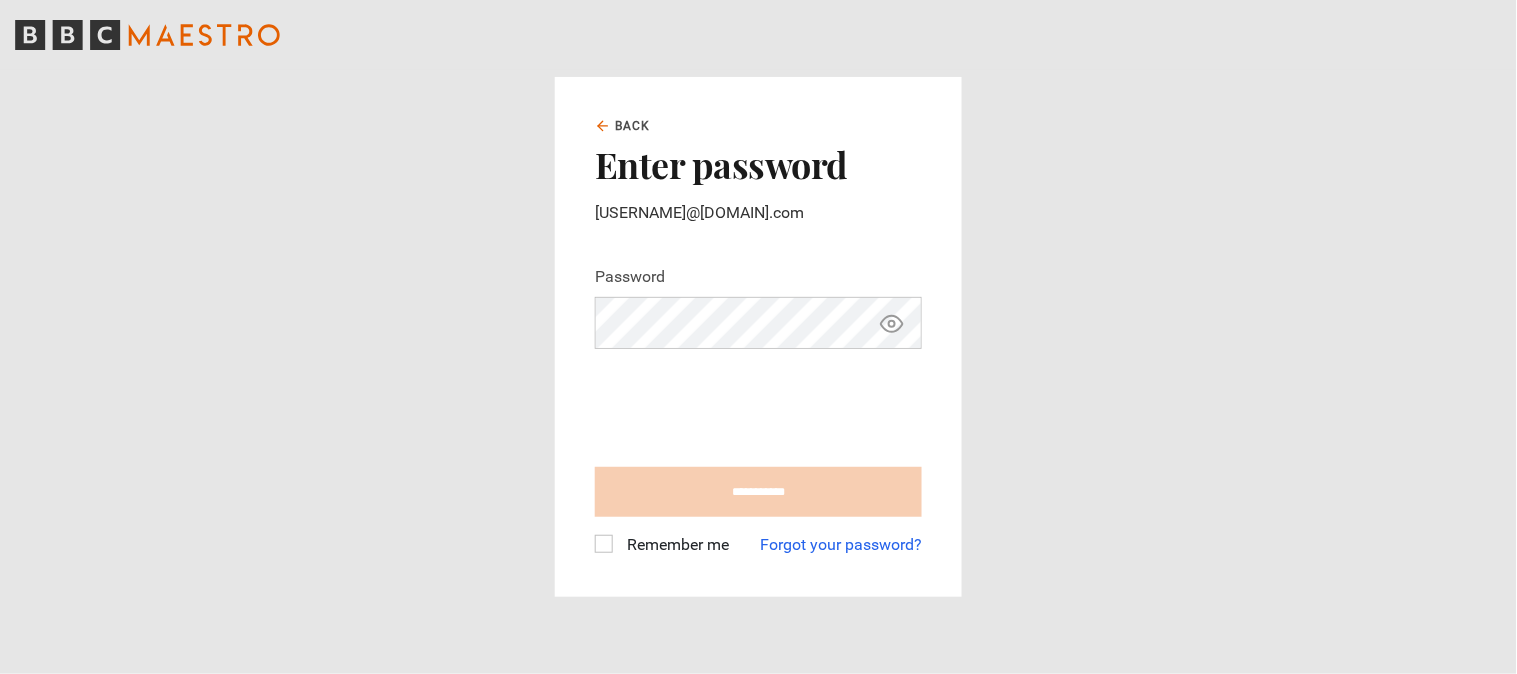 type on "**********" 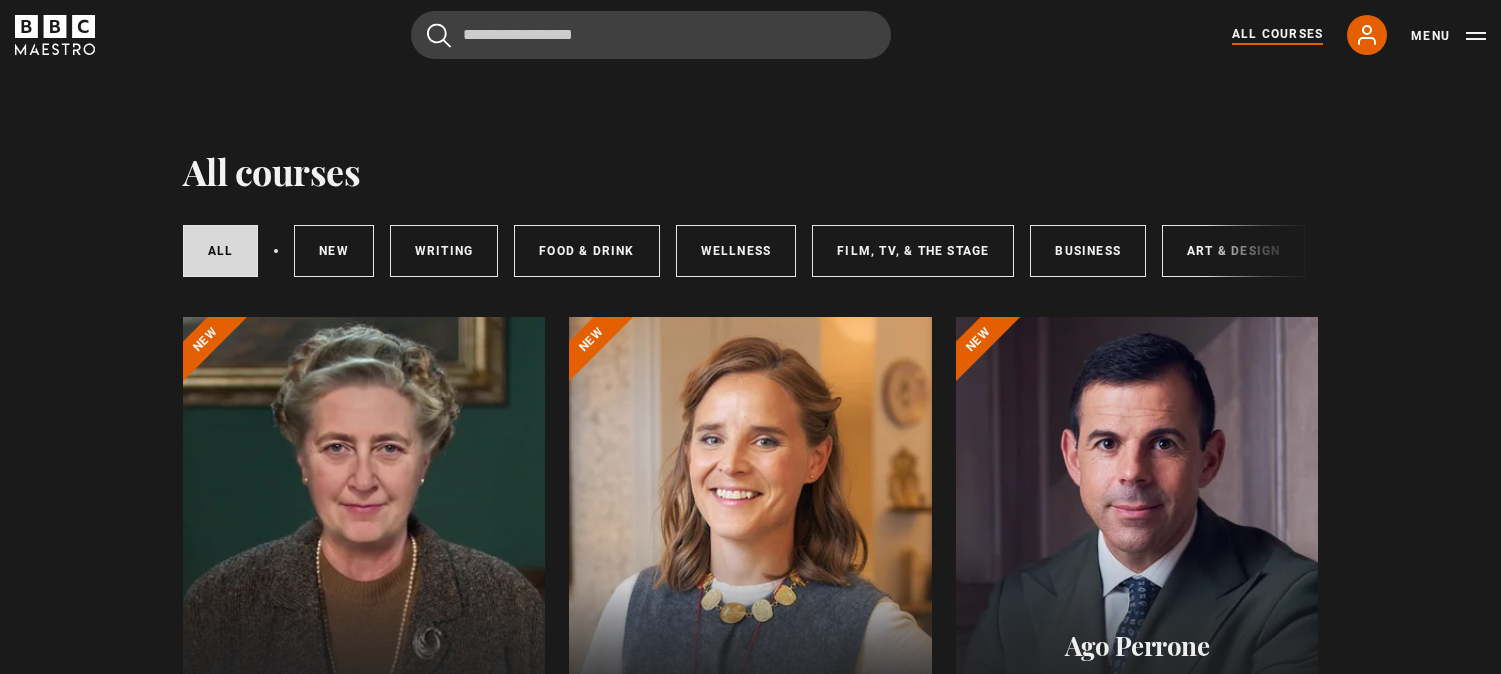 scroll, scrollTop: 0, scrollLeft: 0, axis: both 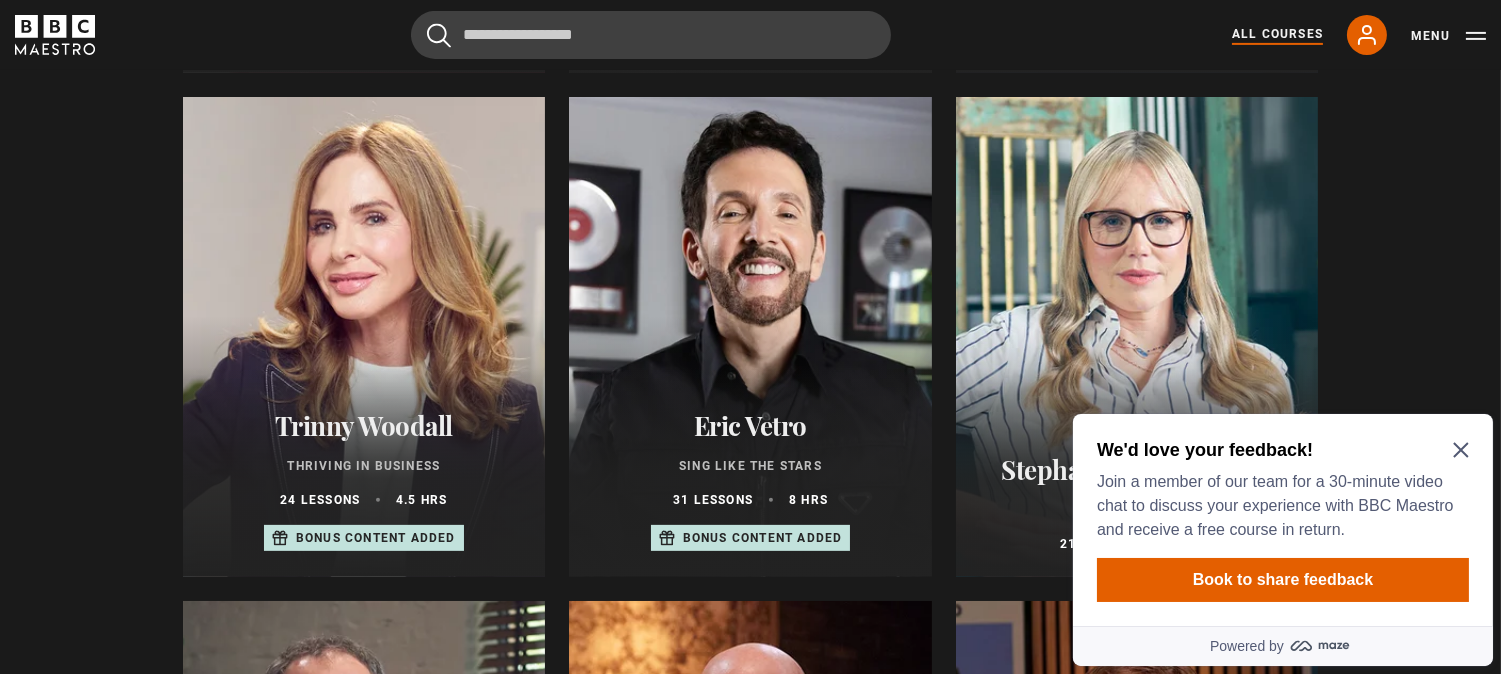 click 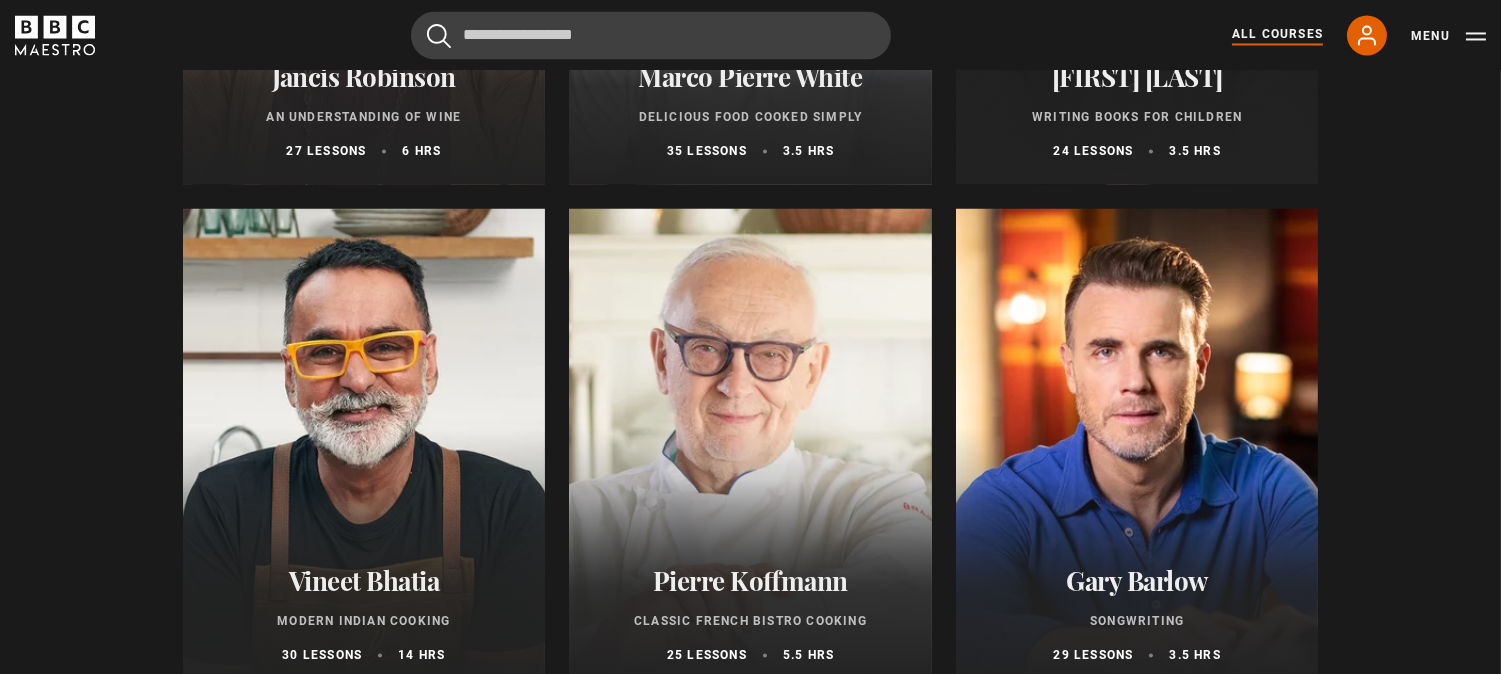 scroll, scrollTop: 7304, scrollLeft: 0, axis: vertical 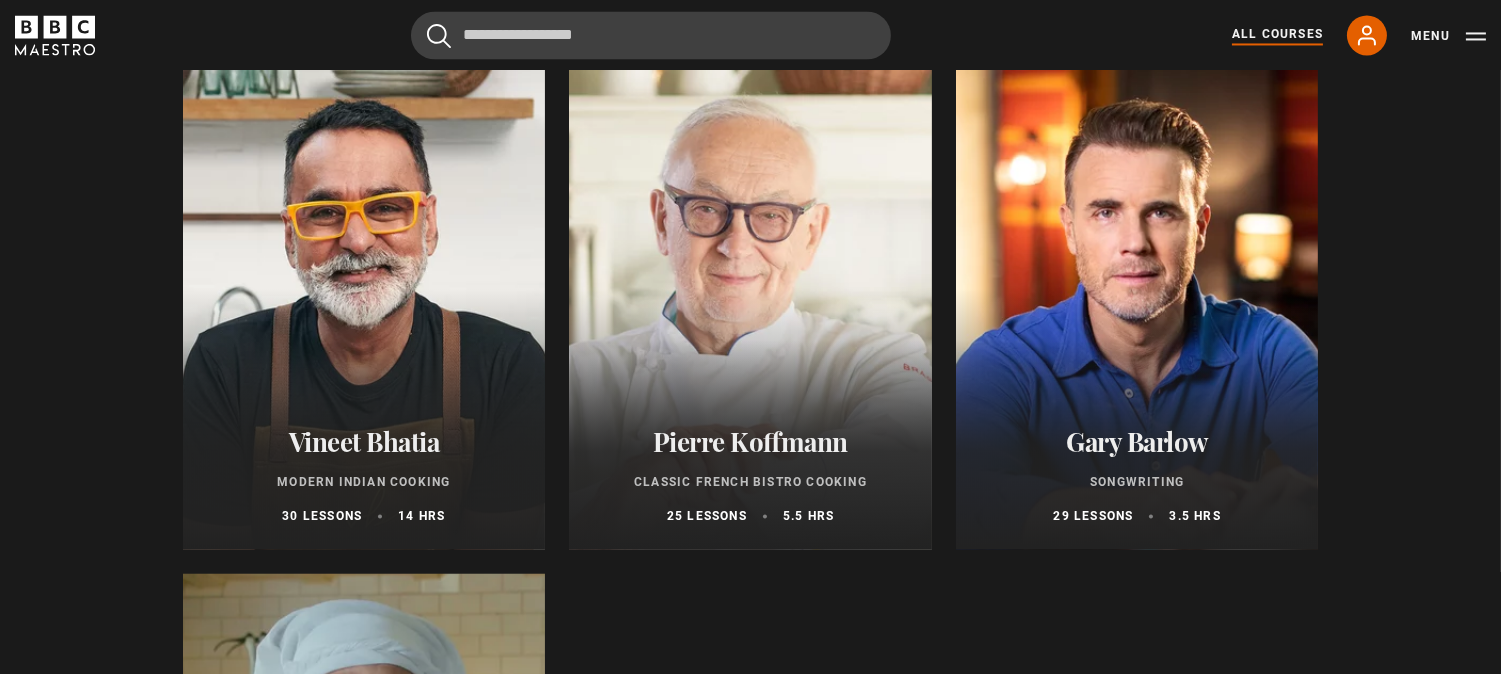 click on "Pierre Koffmann" at bounding box center (750, 441) 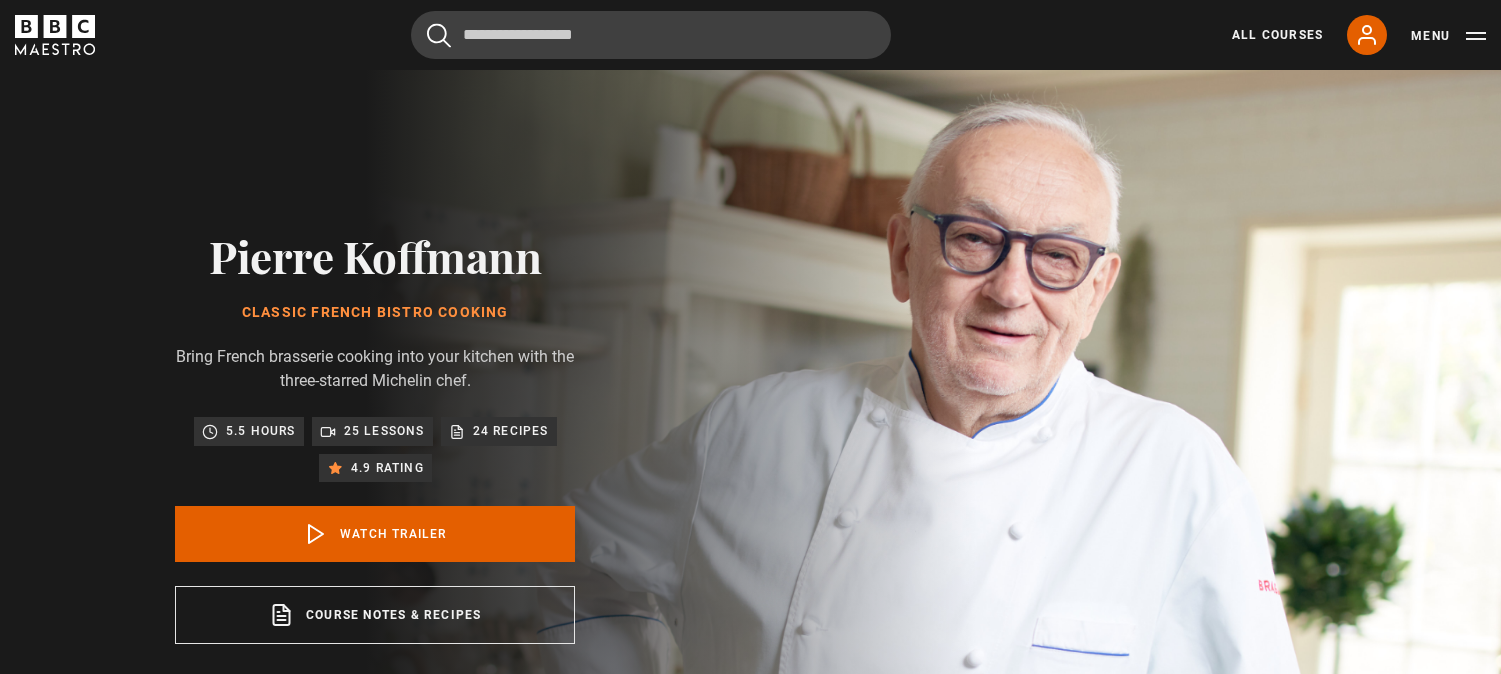 scroll, scrollTop: 0, scrollLeft: 0, axis: both 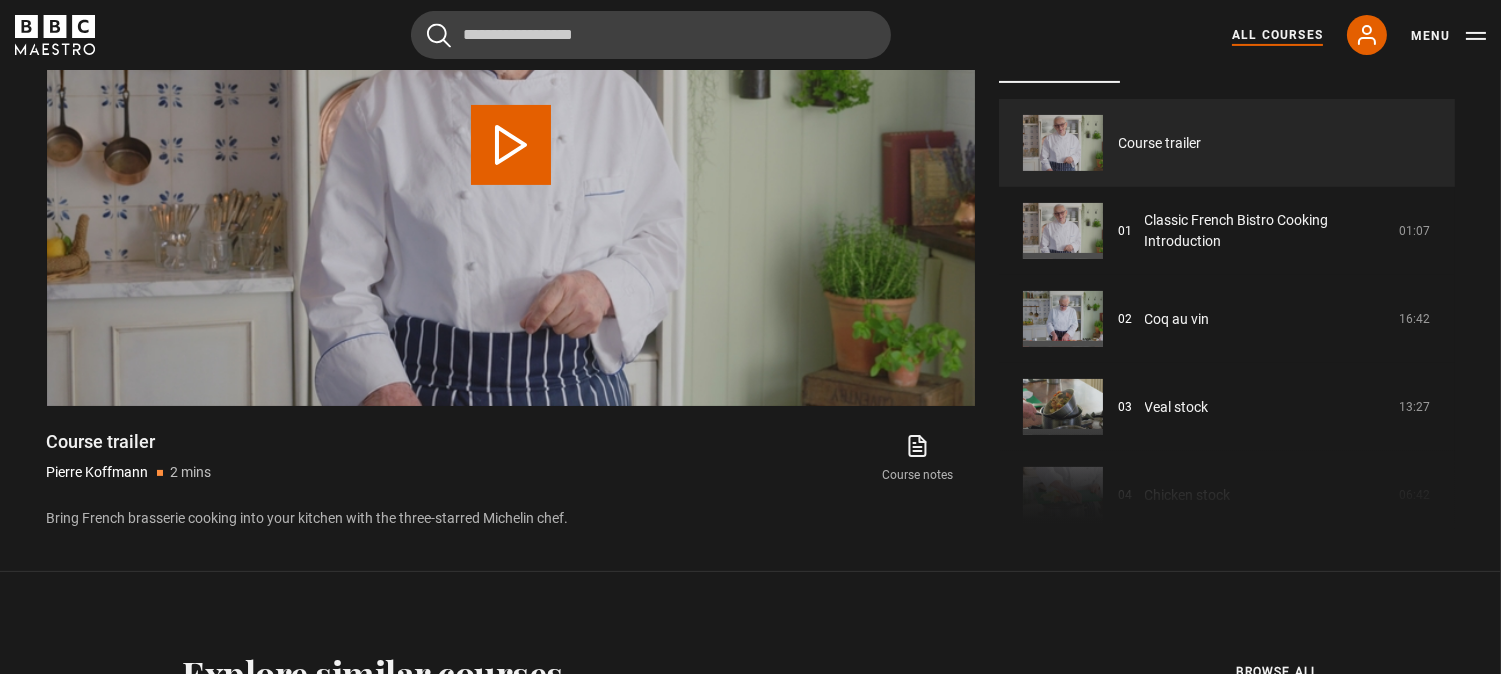 click on "All Courses" at bounding box center [1277, 35] 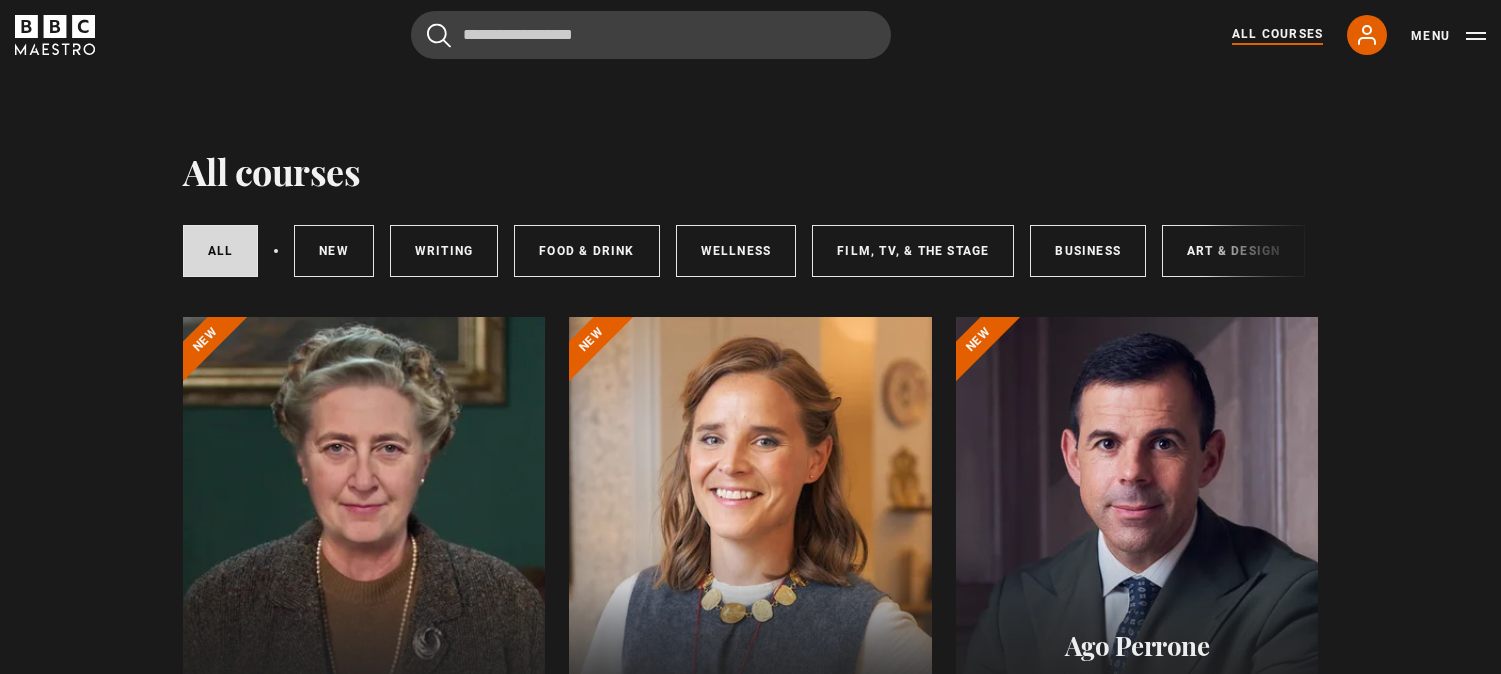 scroll, scrollTop: 0, scrollLeft: 0, axis: both 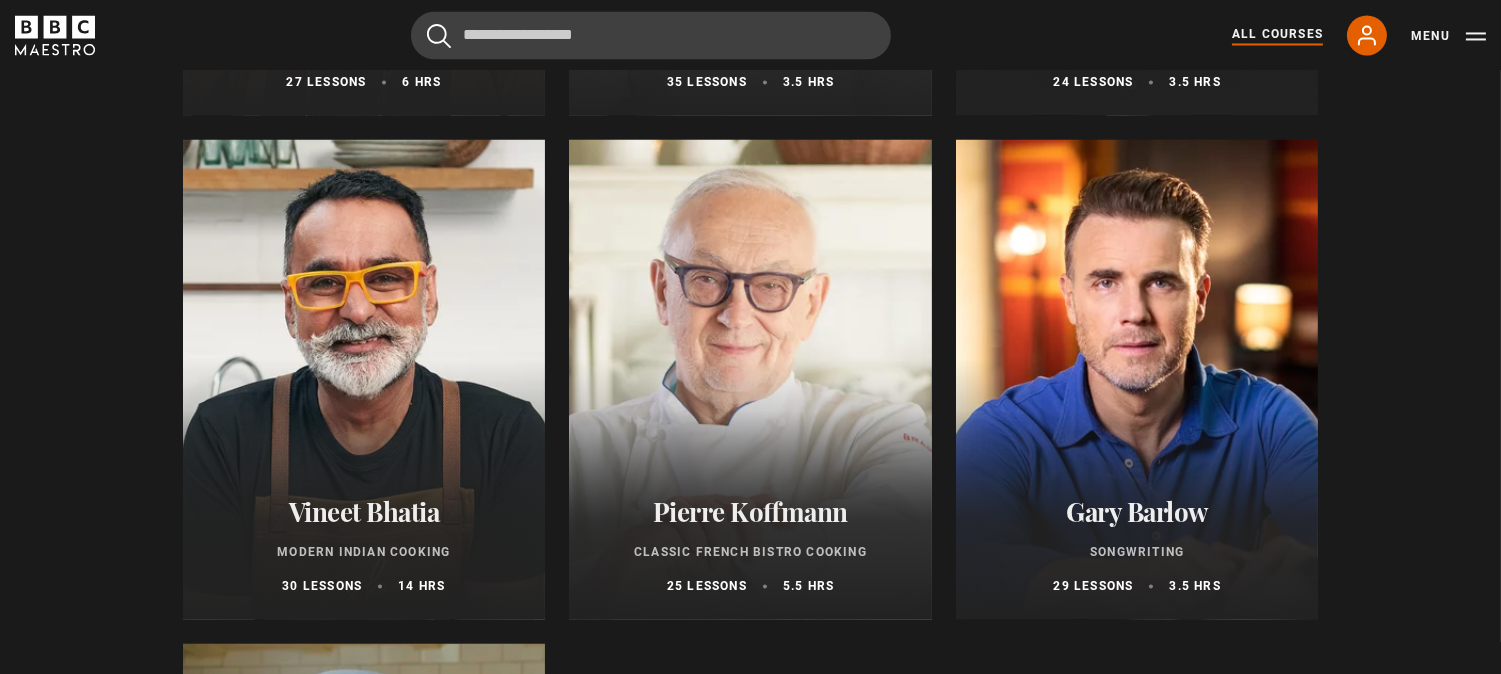 click on "Vineet Bhatia" at bounding box center (364, 511) 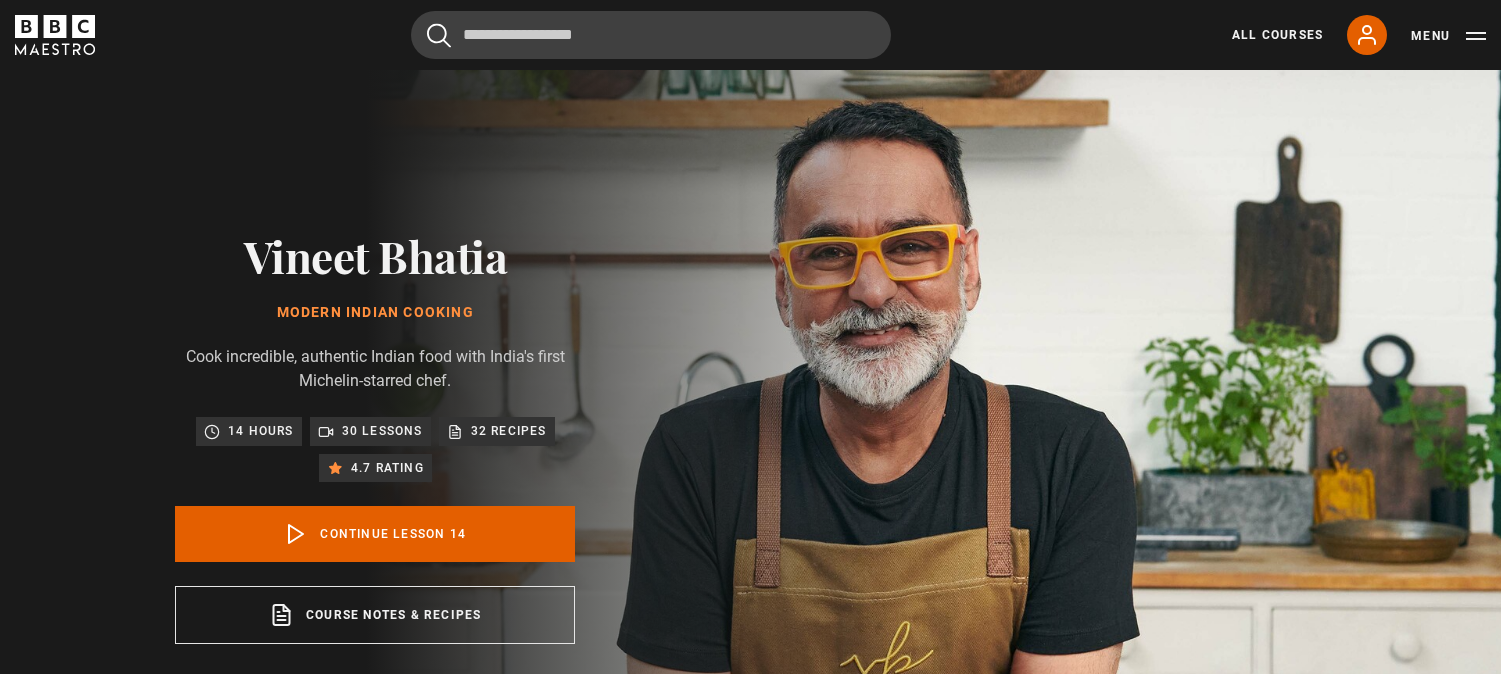 scroll, scrollTop: 804, scrollLeft: 0, axis: vertical 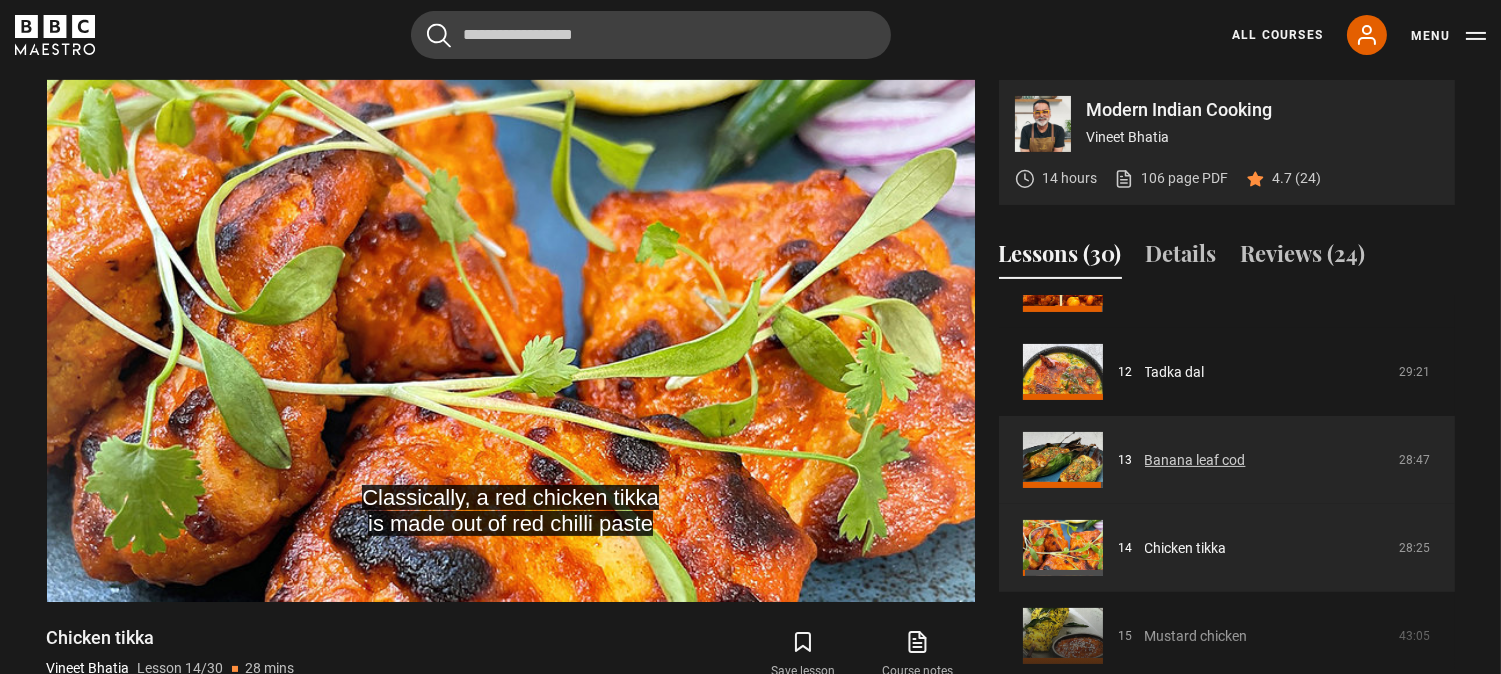 click on "Banana leaf cod" at bounding box center [1195, 460] 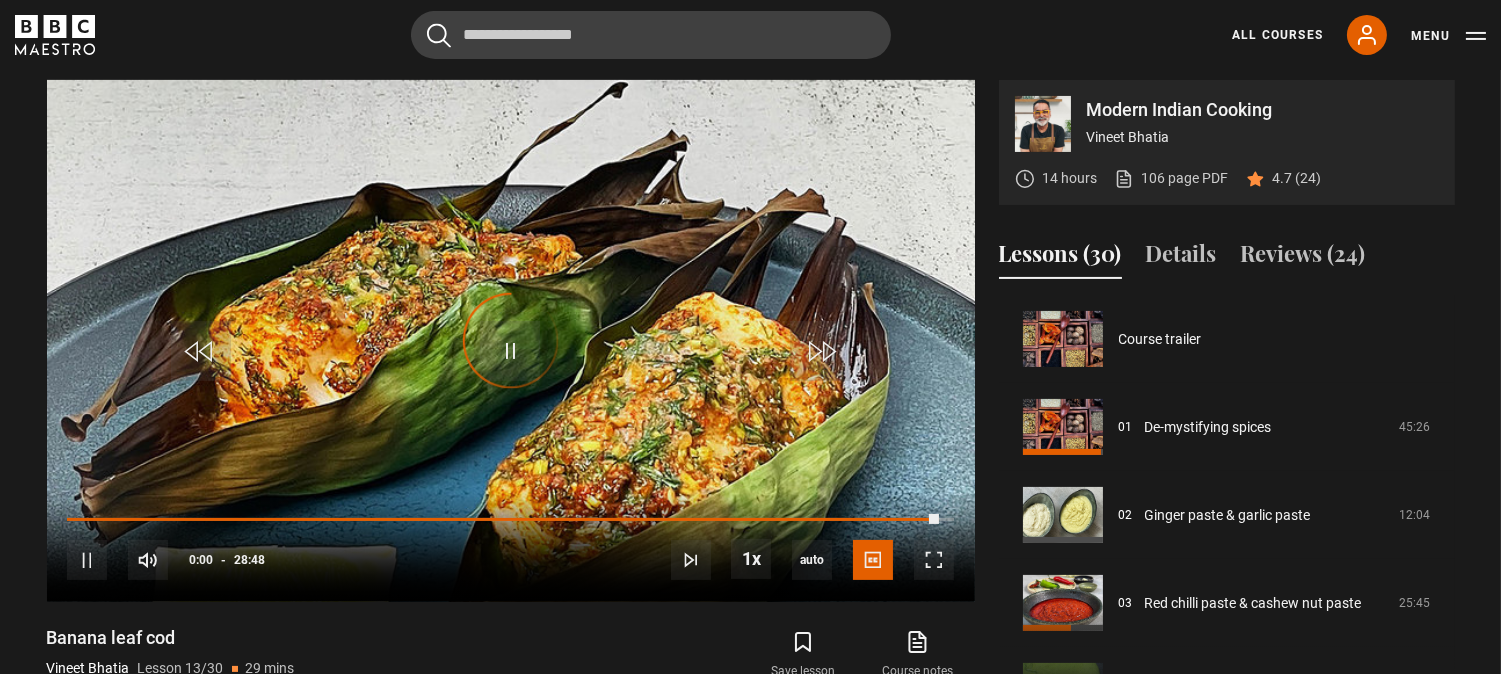scroll, scrollTop: 804, scrollLeft: 0, axis: vertical 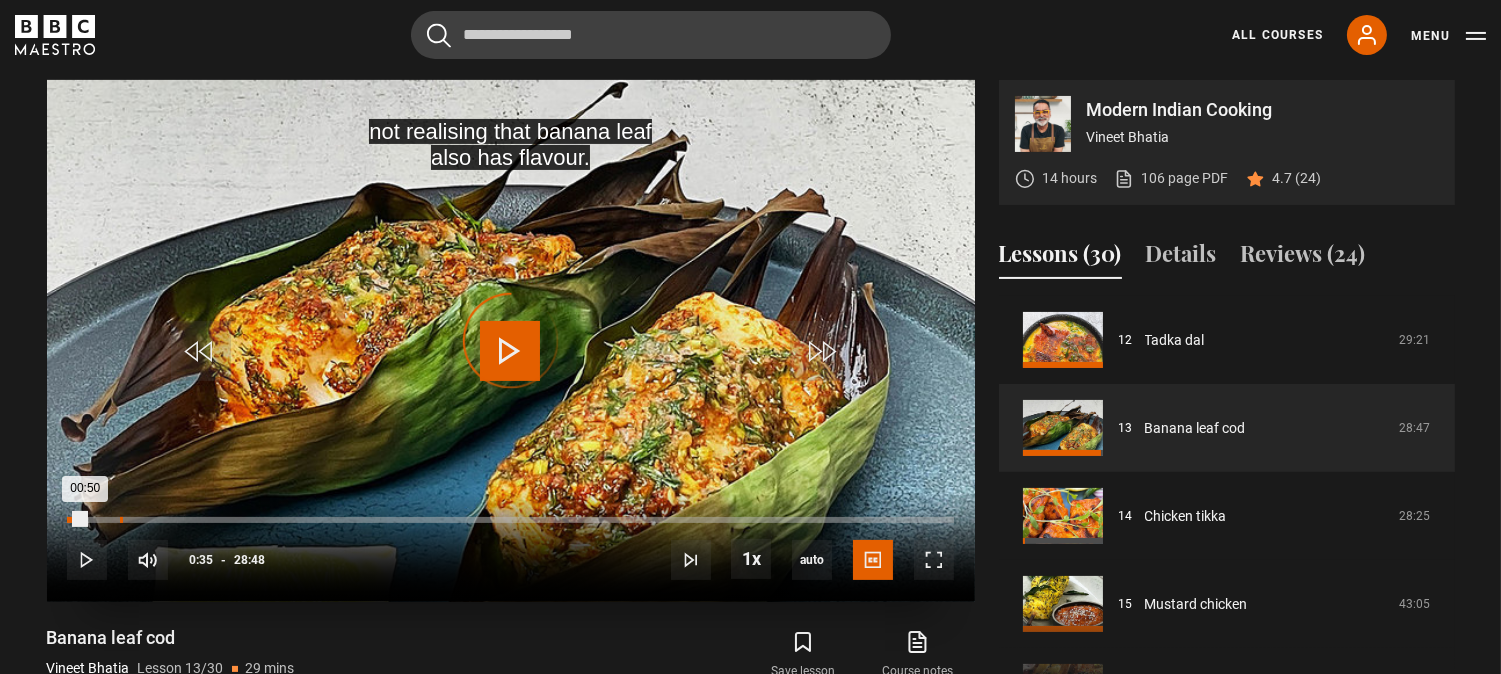 drag, startPoint x: 934, startPoint y: 516, endPoint x: 120, endPoint y: 518, distance: 814.00244 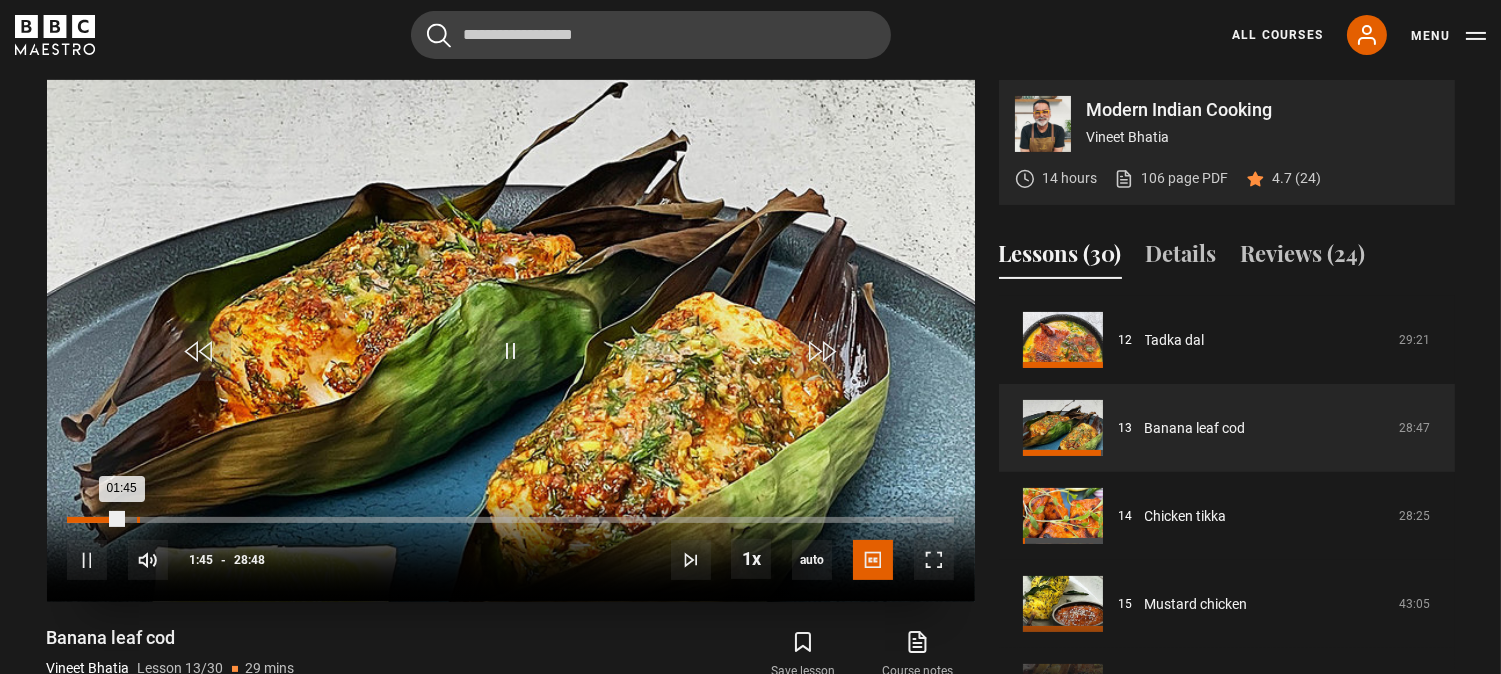 click on "Loaded :  6.37% 02:16 01:45" at bounding box center (510, 520) 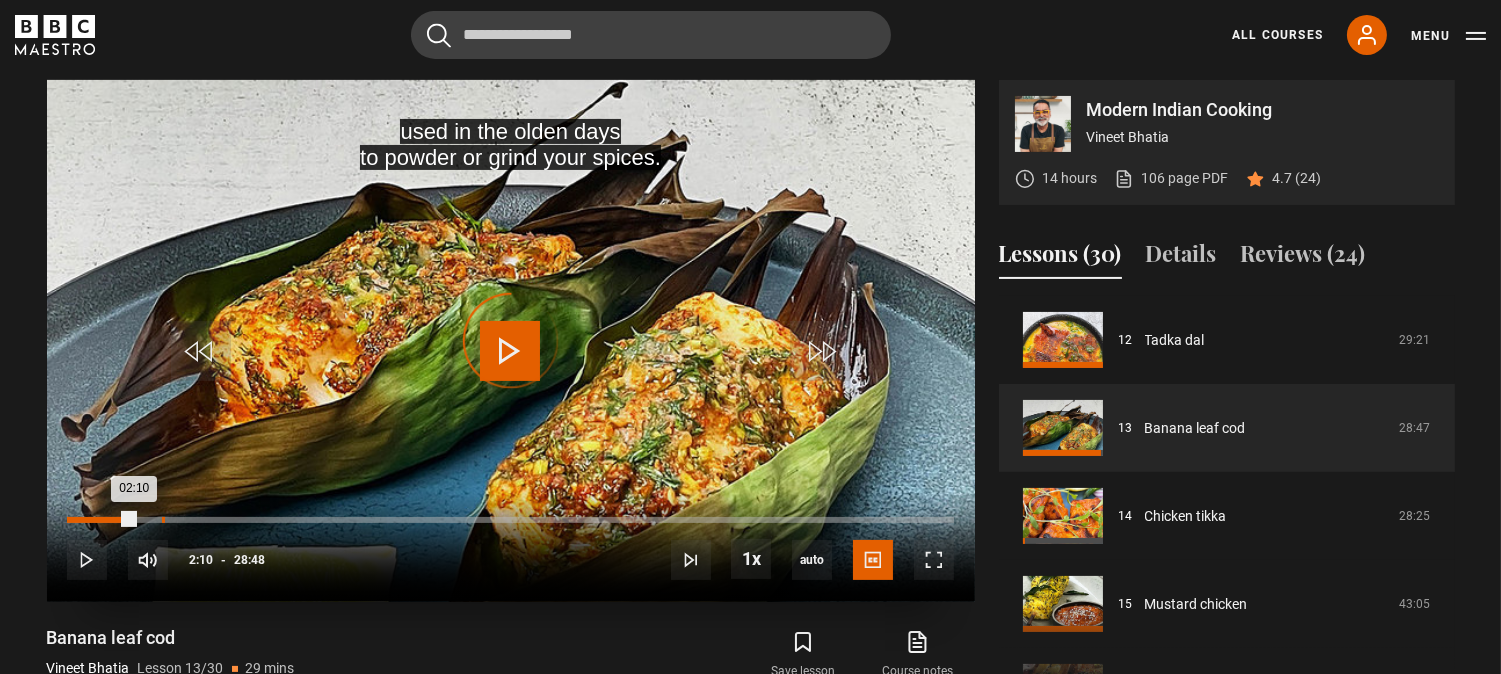 drag, startPoint x: 134, startPoint y: 517, endPoint x: 162, endPoint y: 517, distance: 28 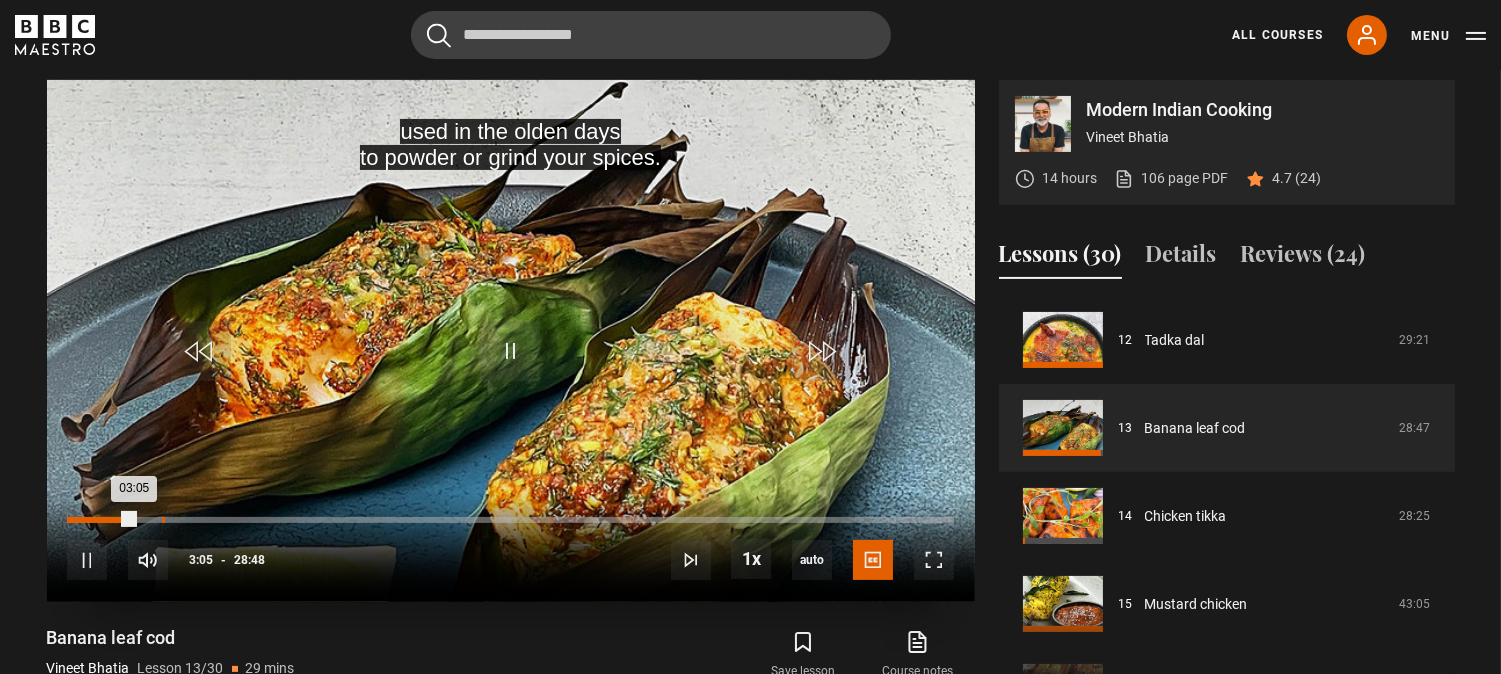 click on "Loaded :  0.00% 03:05 03:05" at bounding box center (510, 520) 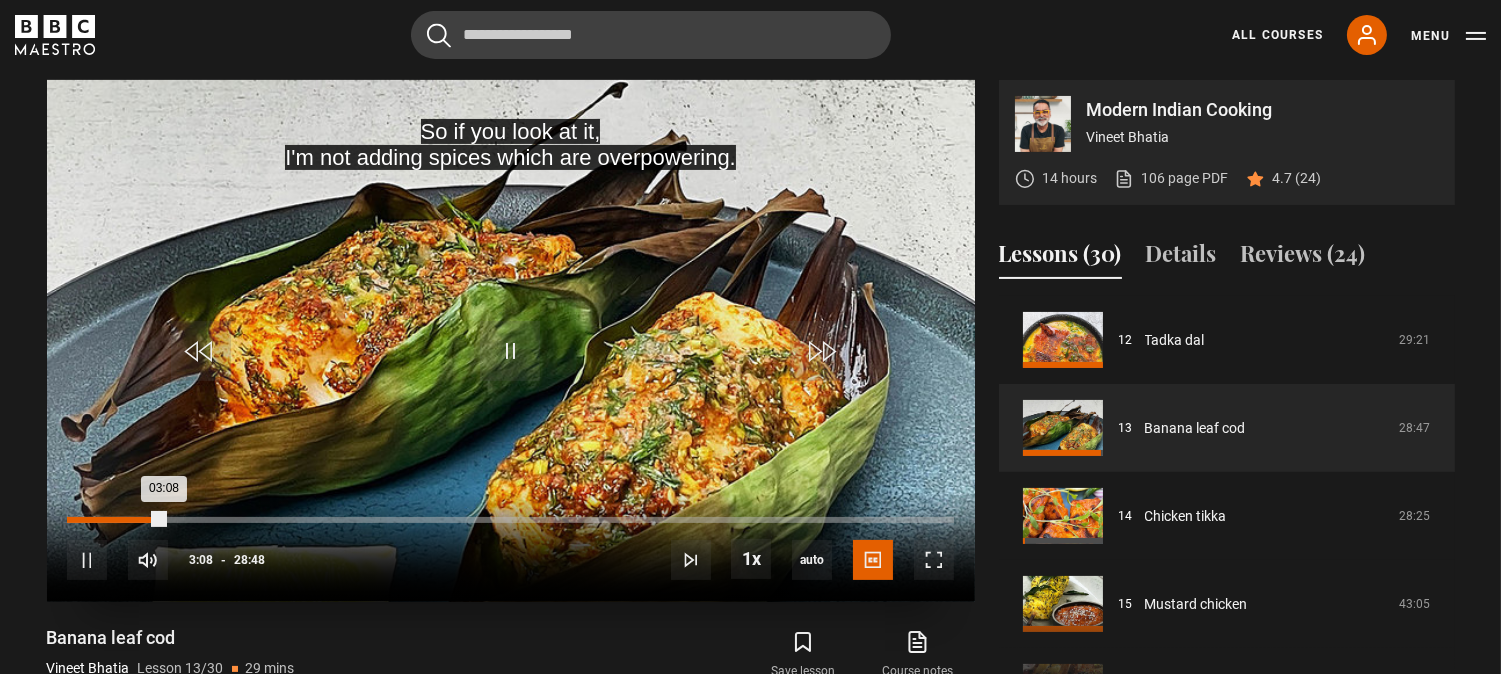 click on "Loaded :  11.28% 02:34 03:08" at bounding box center [510, 520] 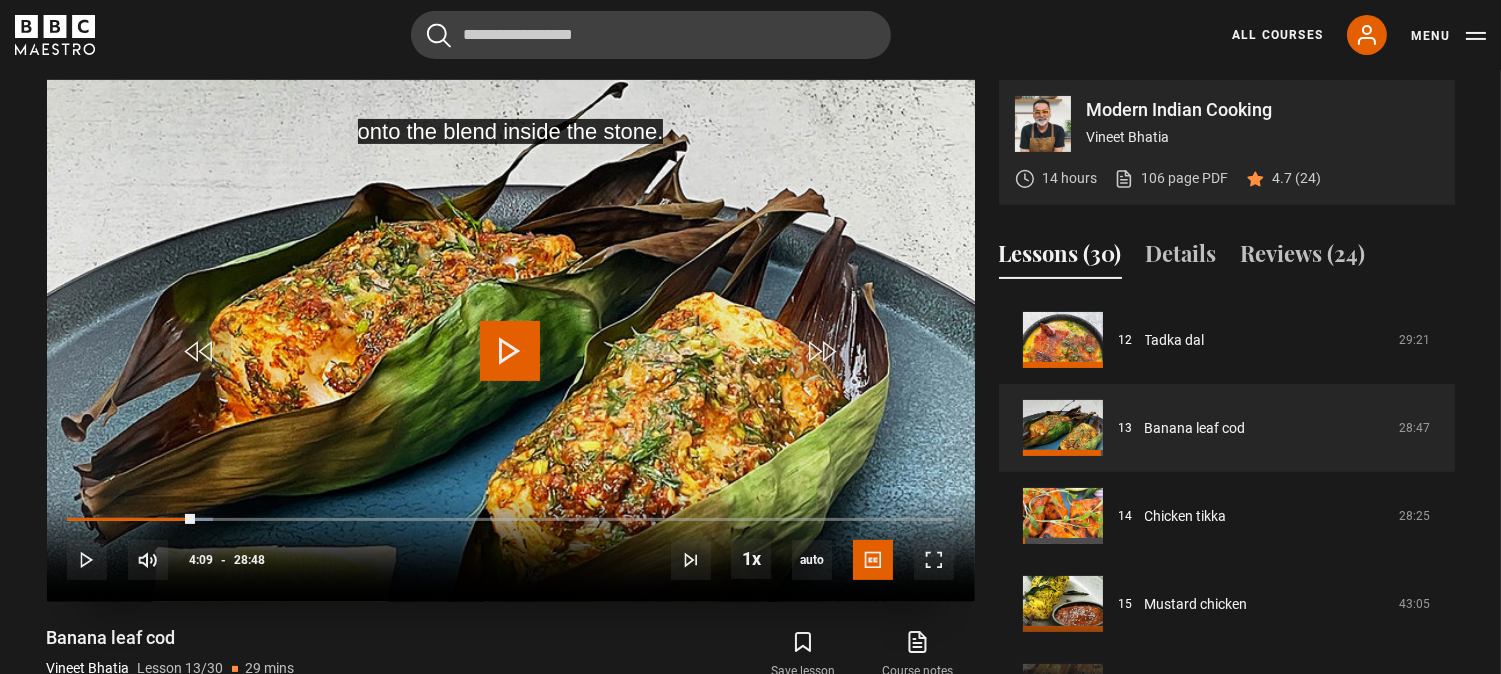drag, startPoint x: 176, startPoint y: 513, endPoint x: 197, endPoint y: 521, distance: 22.472204 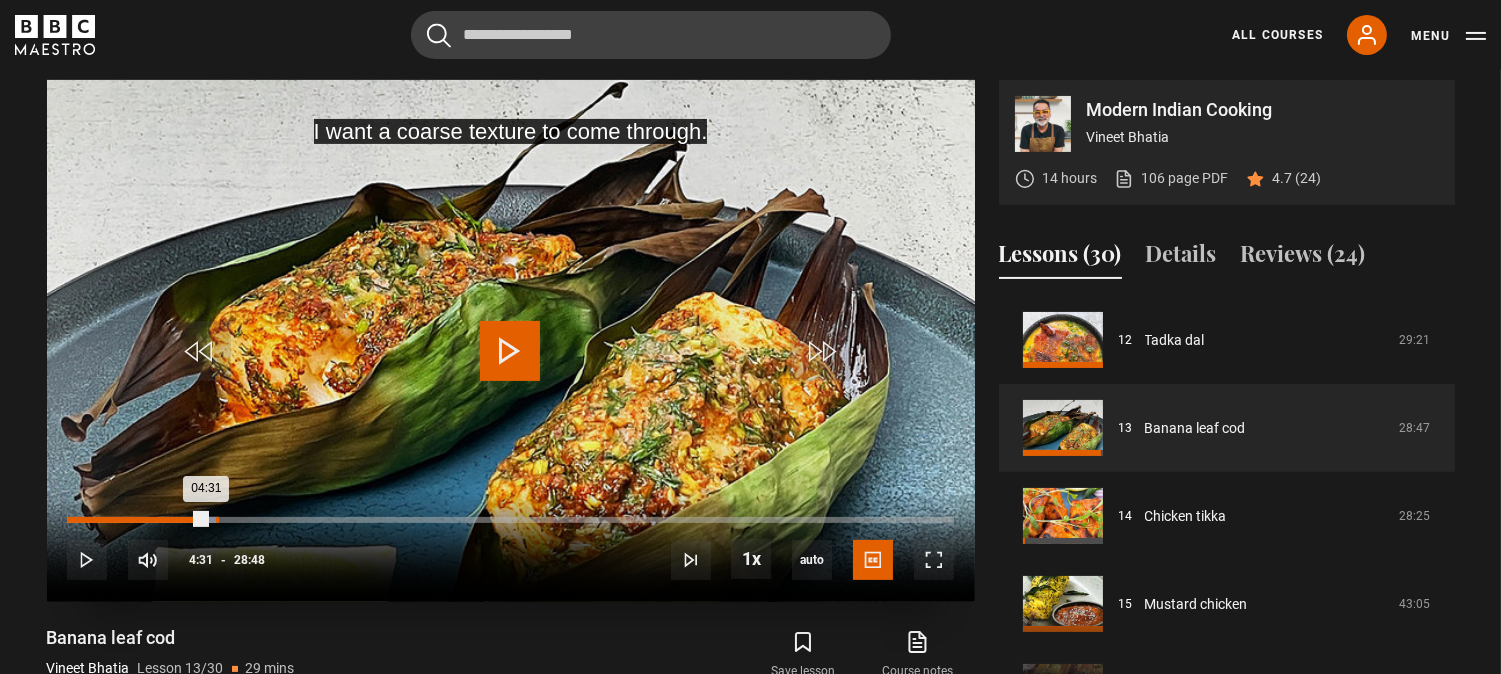 drag, startPoint x: 196, startPoint y: 518, endPoint x: 217, endPoint y: 520, distance: 21.095022 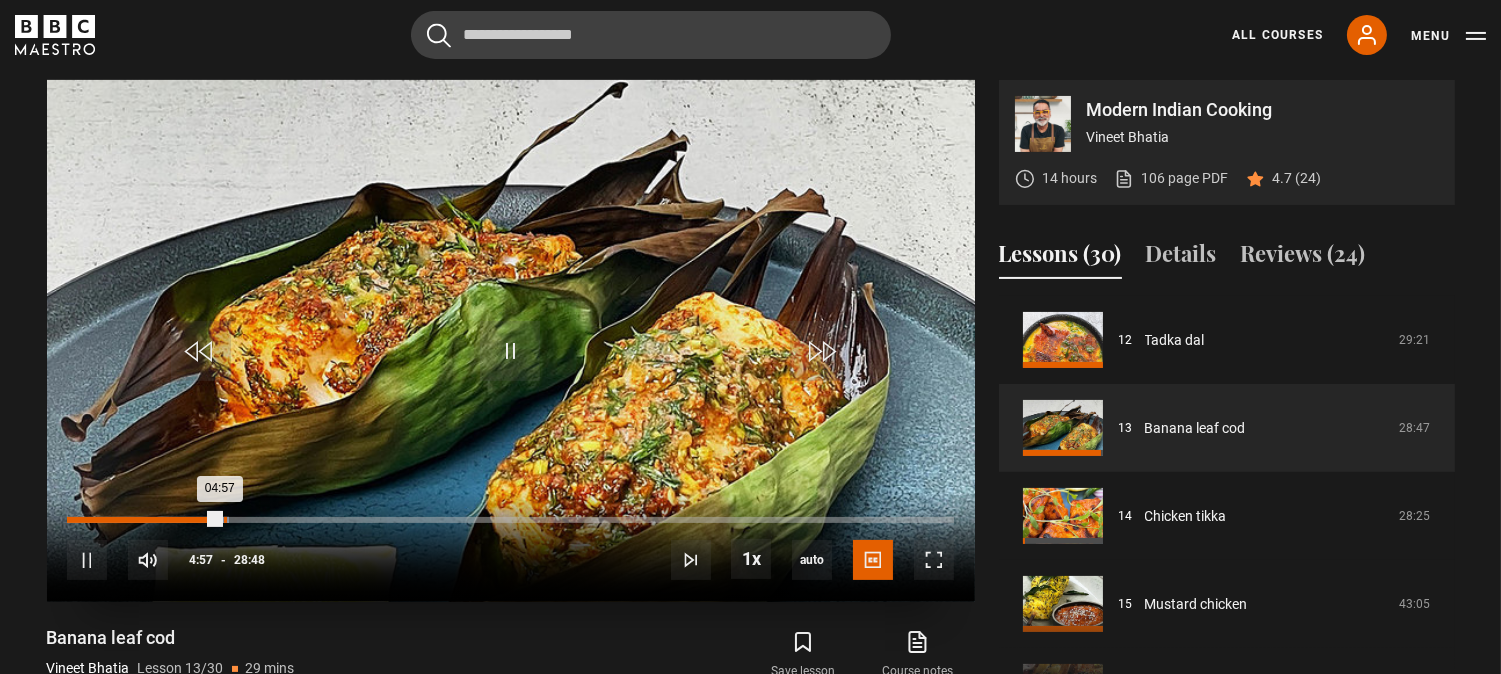 drag, startPoint x: 212, startPoint y: 511, endPoint x: 225, endPoint y: 516, distance: 13.928389 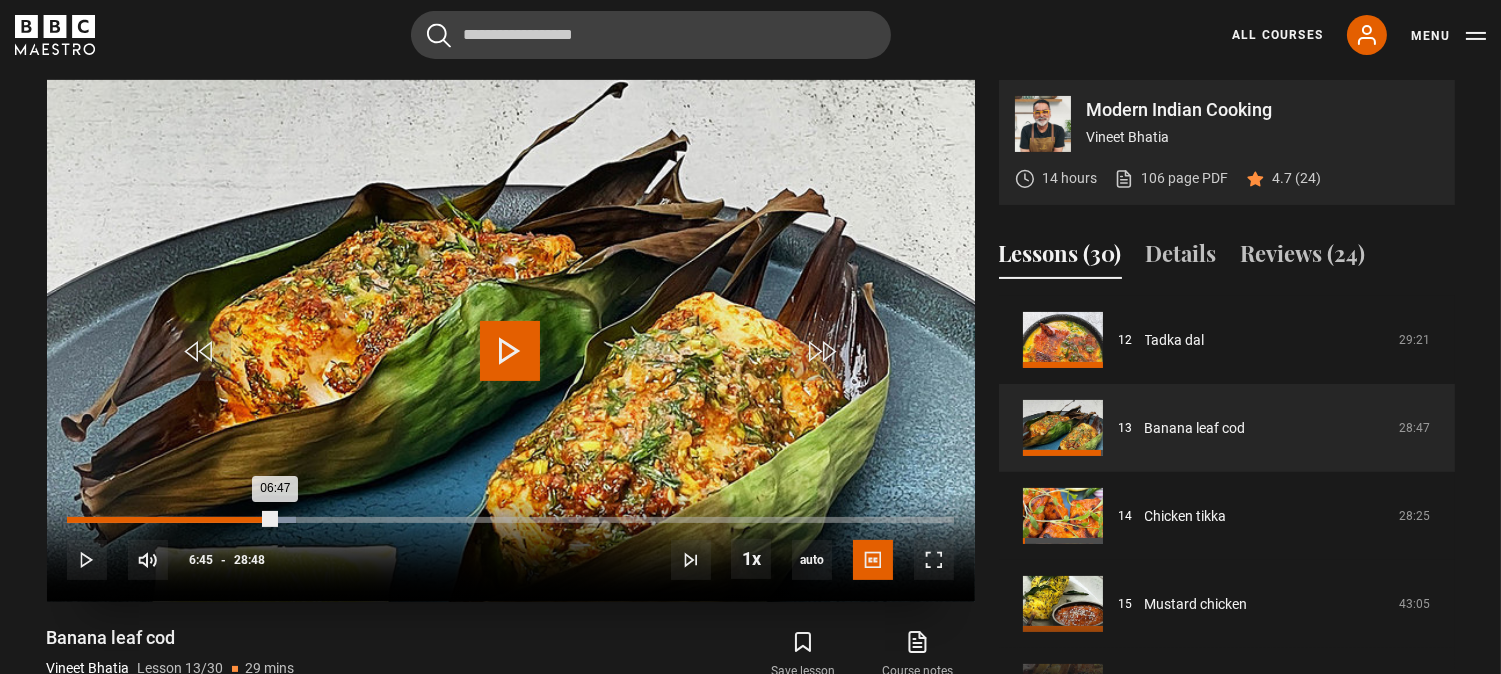 drag, startPoint x: 262, startPoint y: 515, endPoint x: 276, endPoint y: 515, distance: 14 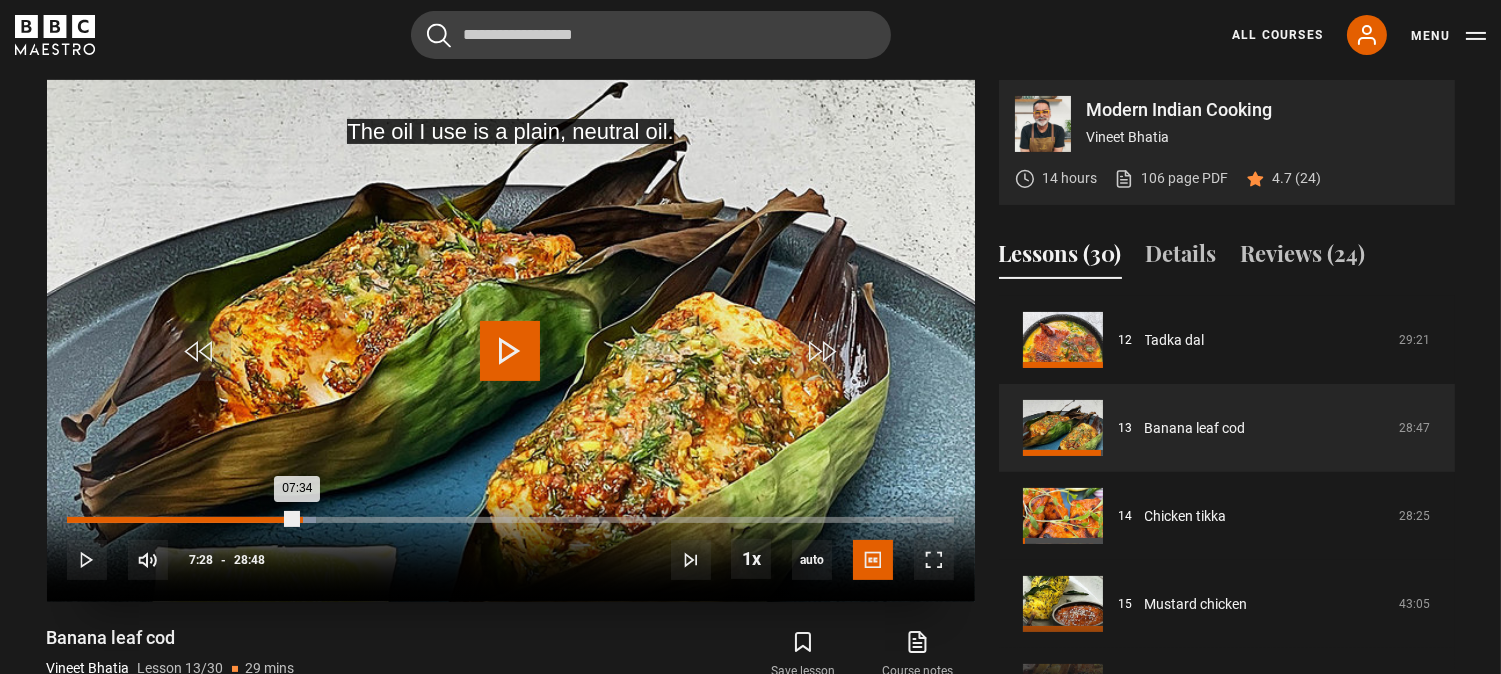 drag, startPoint x: 282, startPoint y: 520, endPoint x: 300, endPoint y: 520, distance: 18 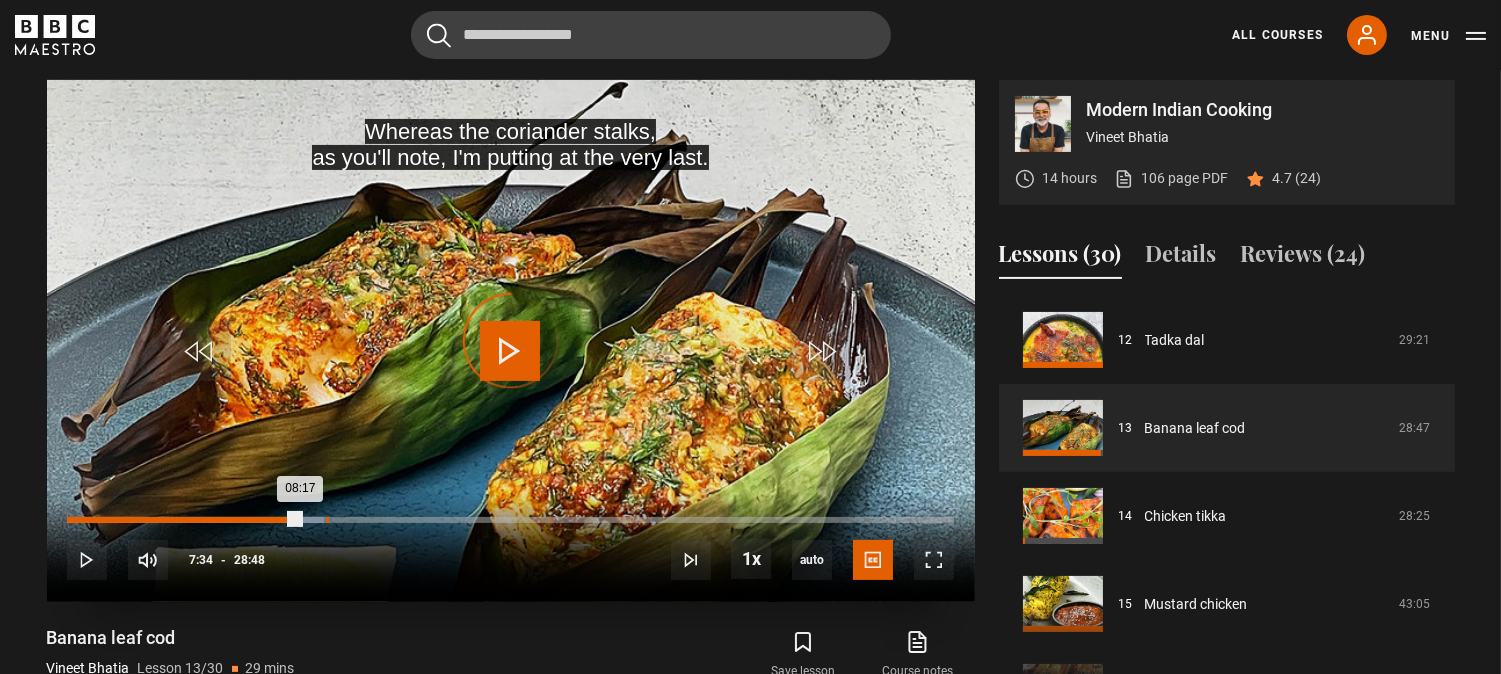 drag, startPoint x: 300, startPoint y: 520, endPoint x: 328, endPoint y: 517, distance: 28.160255 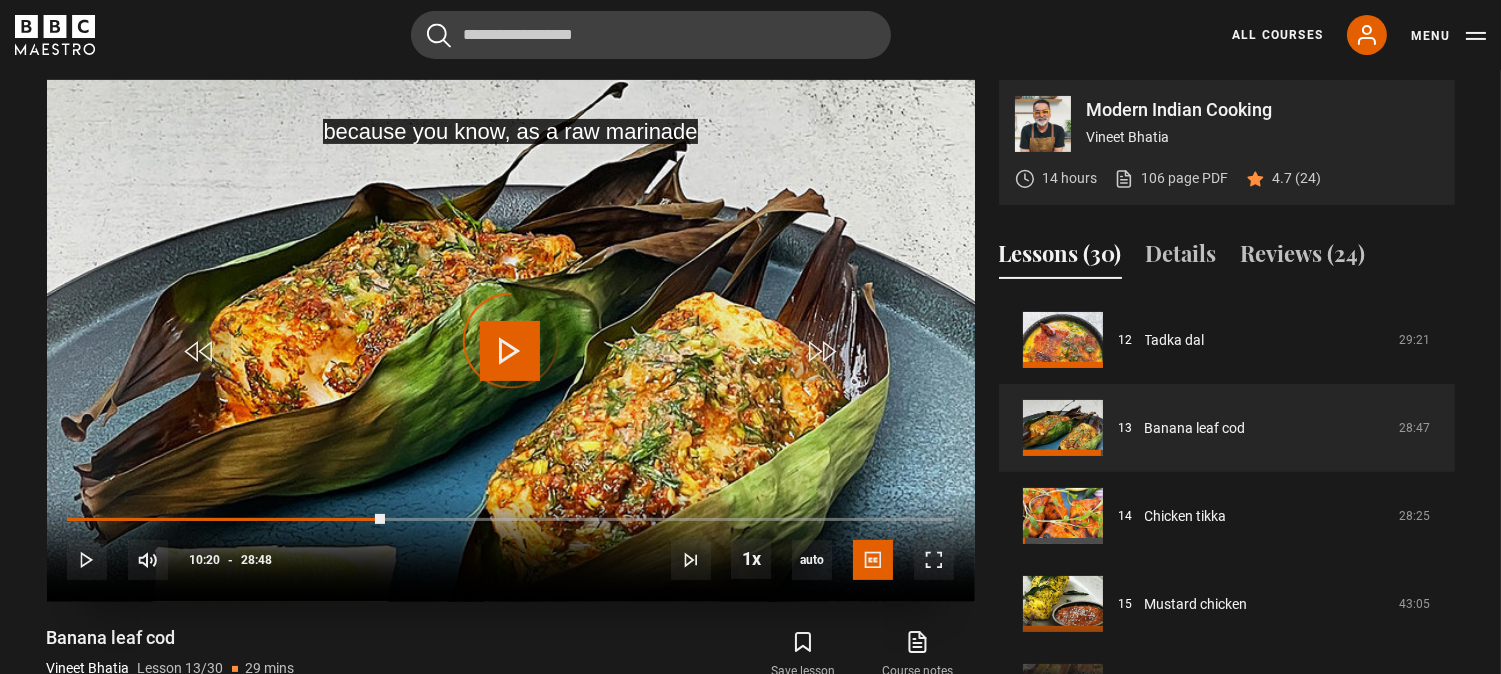 drag, startPoint x: 354, startPoint y: 520, endPoint x: 417, endPoint y: 513, distance: 63.387695 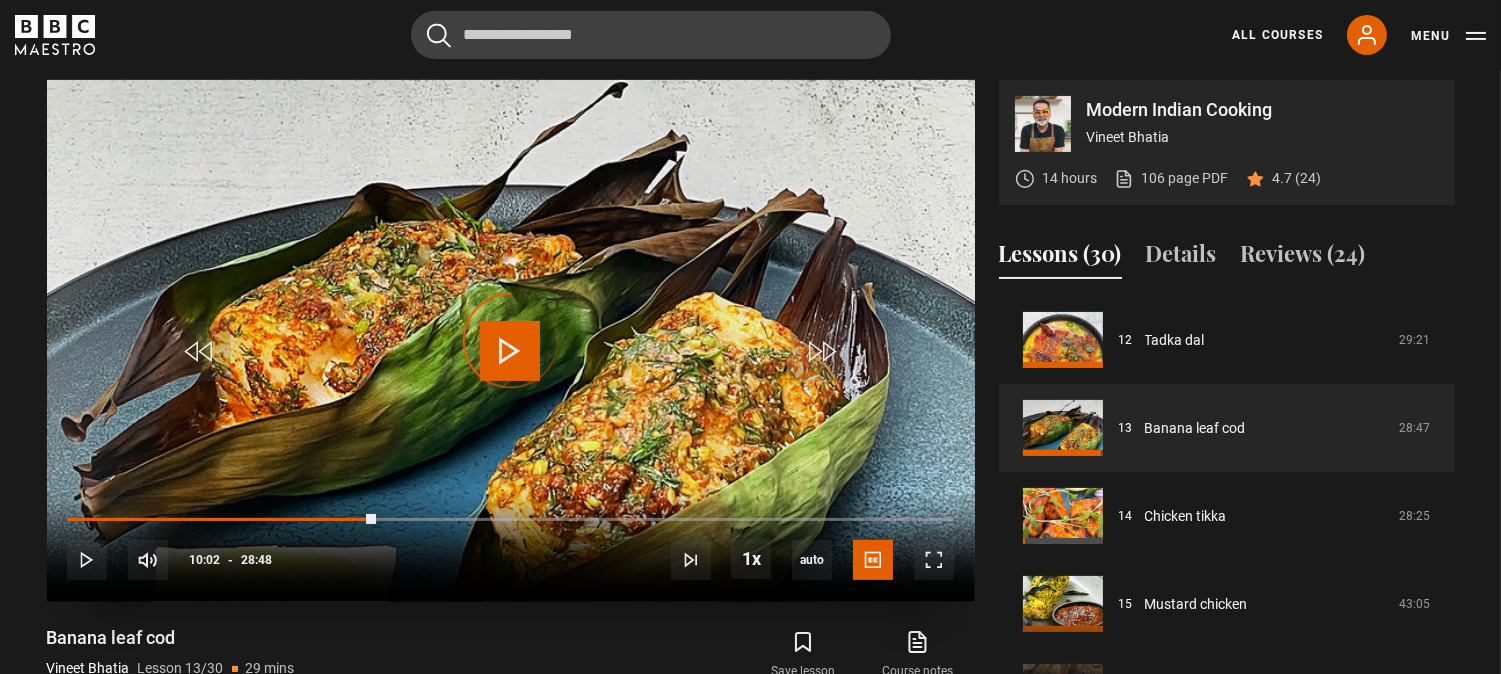 drag, startPoint x: 376, startPoint y: 515, endPoint x: 441, endPoint y: 521, distance: 65.27634 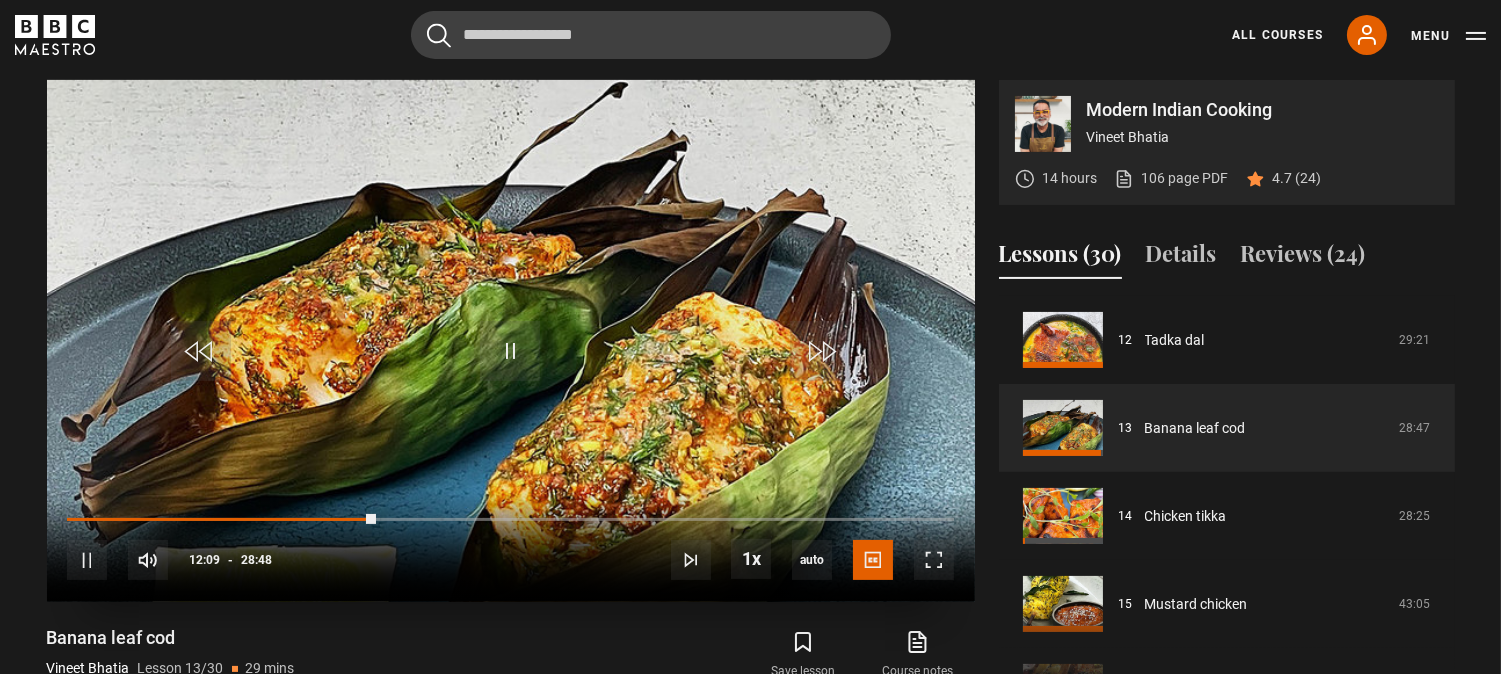 click on "10s Skip Back 10 seconds Pause 10s Skip Forward 10 seconds Loaded : 0.00% 12:09 12:09 Pause Mute 70% Current Time 12:09 - Duration 28:48
[FIRST] [LAST]
Lesson 13
Banana leaf cod
1x Playback Rate 2x 1.5x 1x , selected 0.5x auto Quality 360p 720p 1080p 2160p Auto , selected Captions captions off English  Captions , selected" at bounding box center [511, 547] 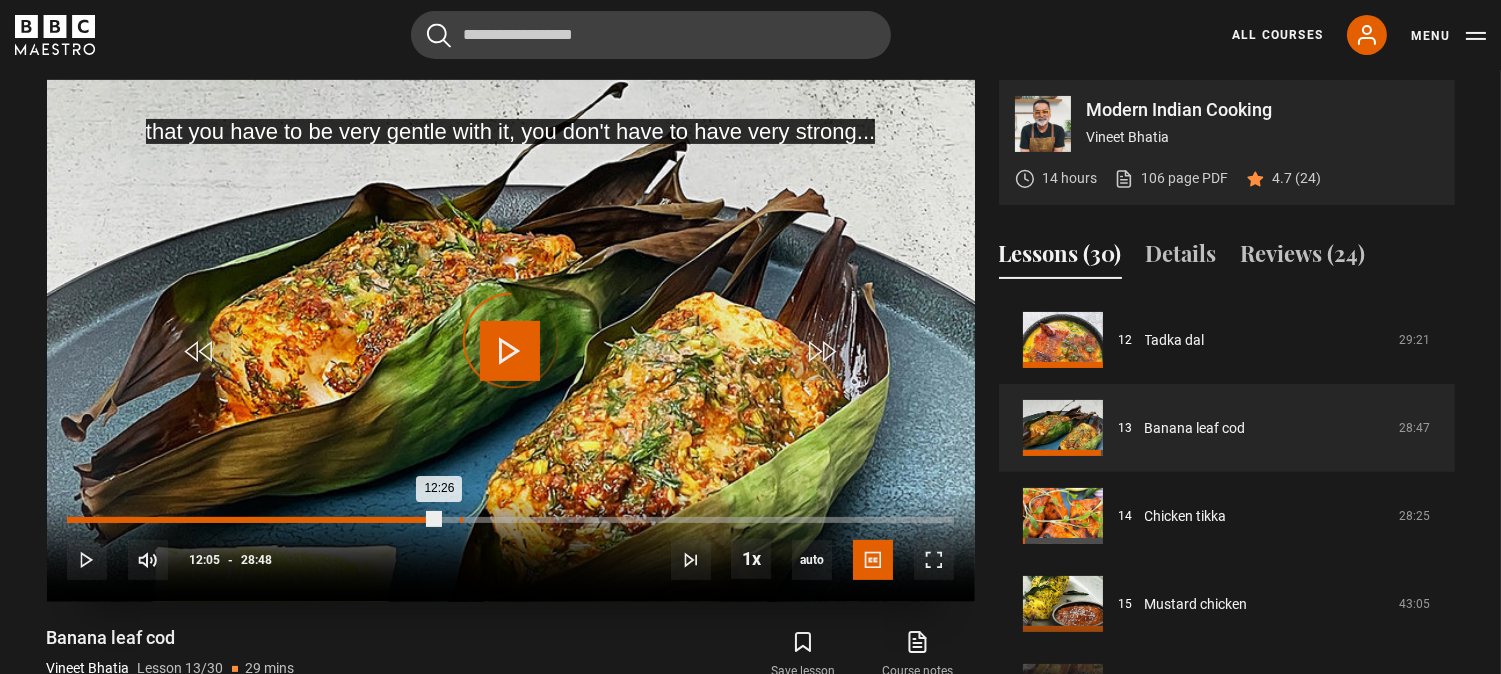 drag, startPoint x: 438, startPoint y: 518, endPoint x: 460, endPoint y: 518, distance: 22 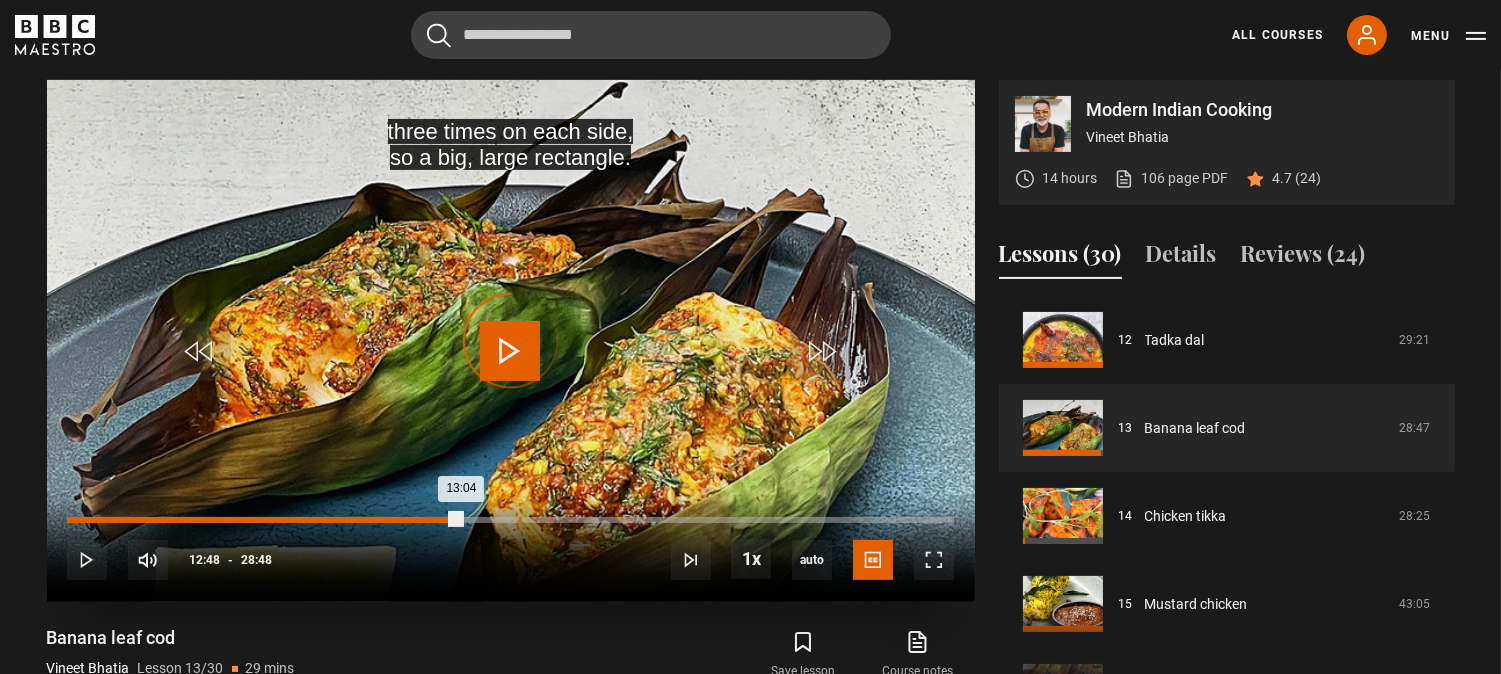 drag, startPoint x: 461, startPoint y: 520, endPoint x: 518, endPoint y: 518, distance: 57.035076 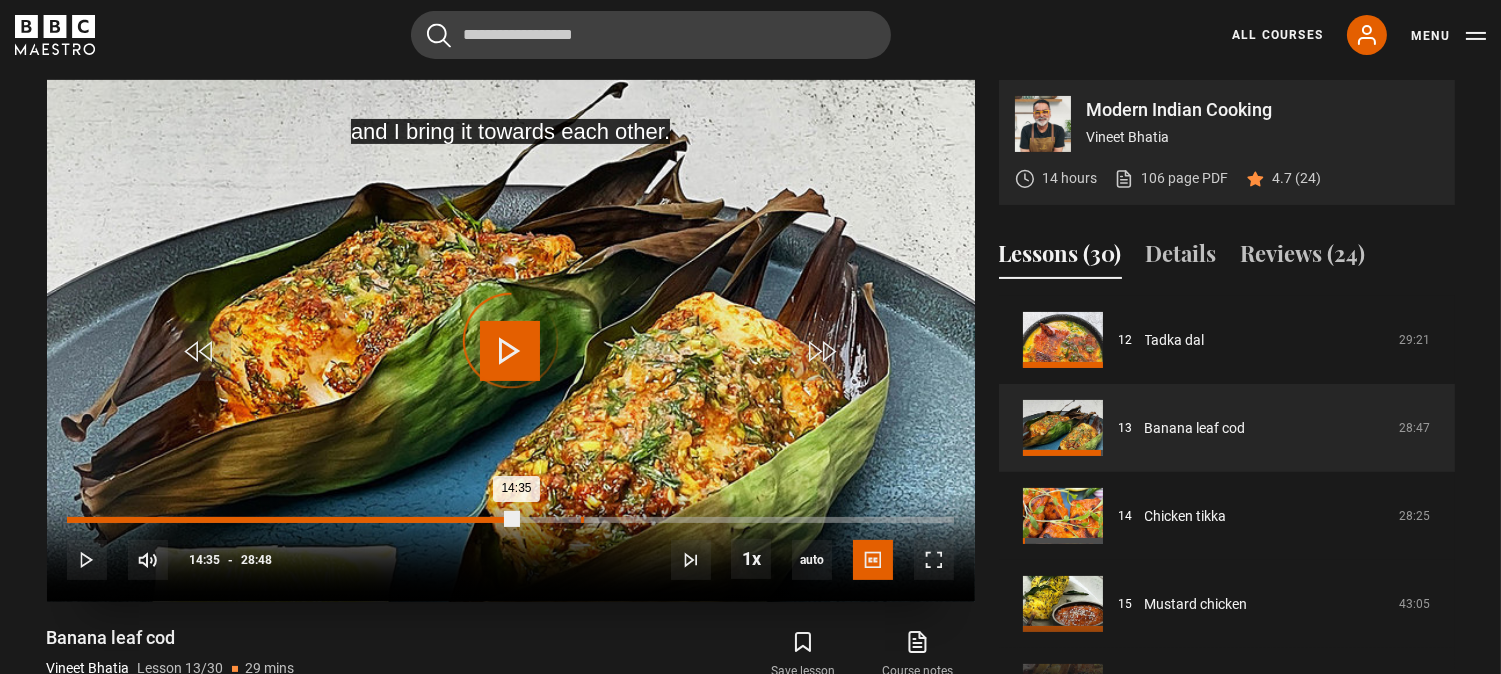 drag, startPoint x: 516, startPoint y: 518, endPoint x: 582, endPoint y: 520, distance: 66.0303 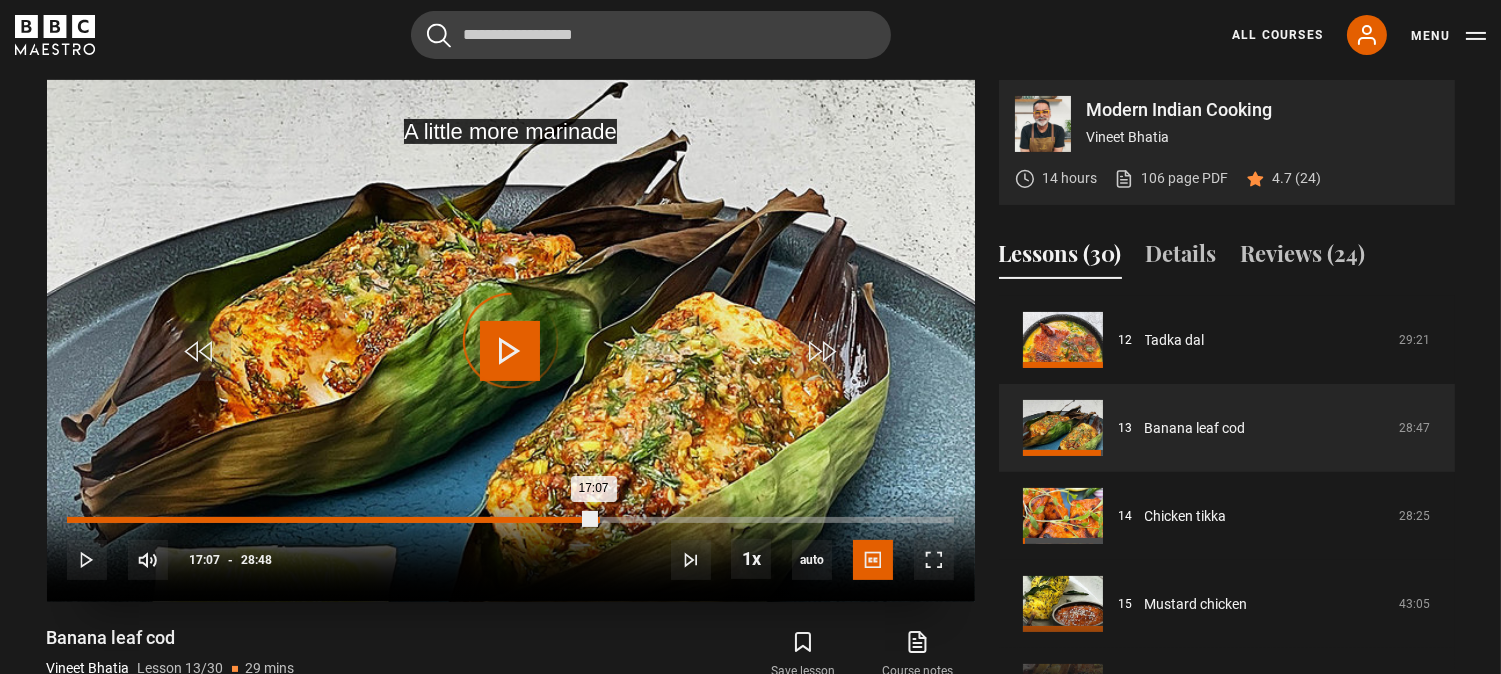 drag, startPoint x: 582, startPoint y: 518, endPoint x: 595, endPoint y: 527, distance: 15.811388 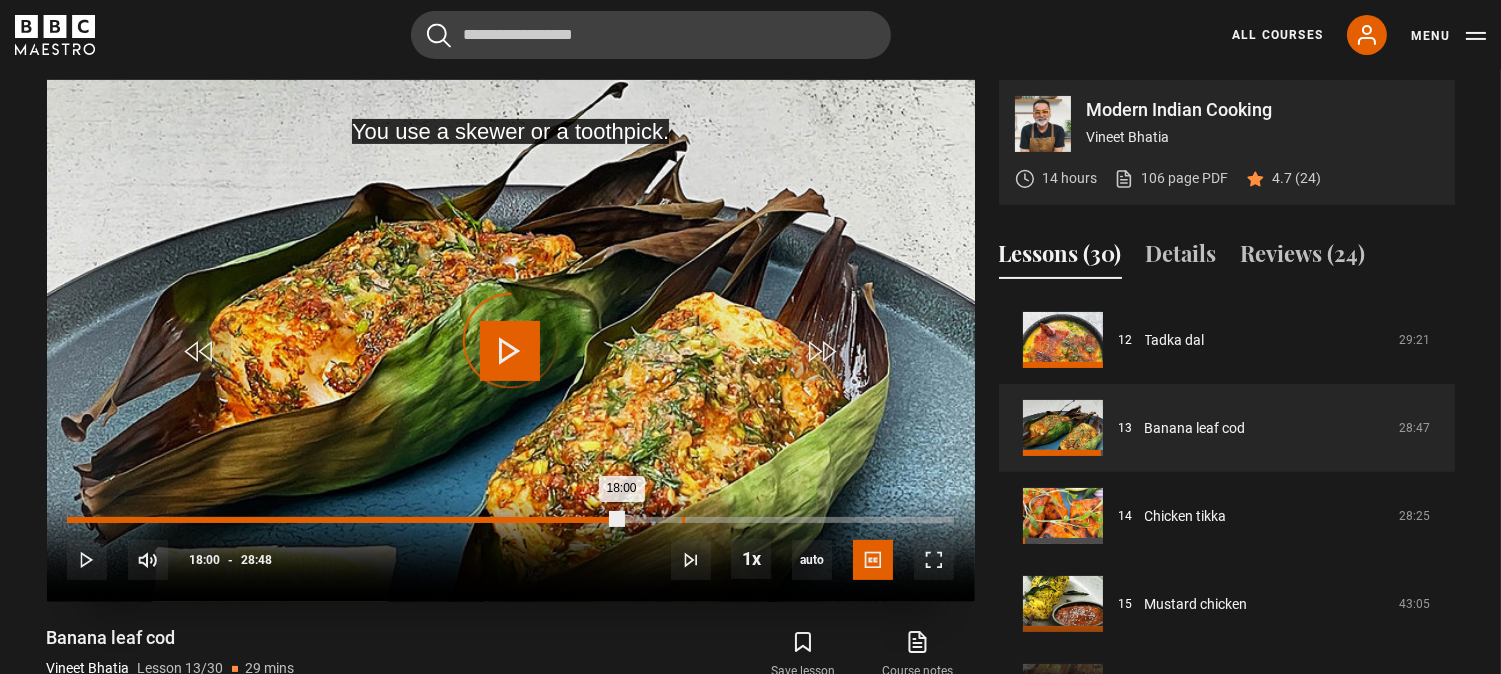 drag, startPoint x: 621, startPoint y: 516, endPoint x: 685, endPoint y: 517, distance: 64.00781 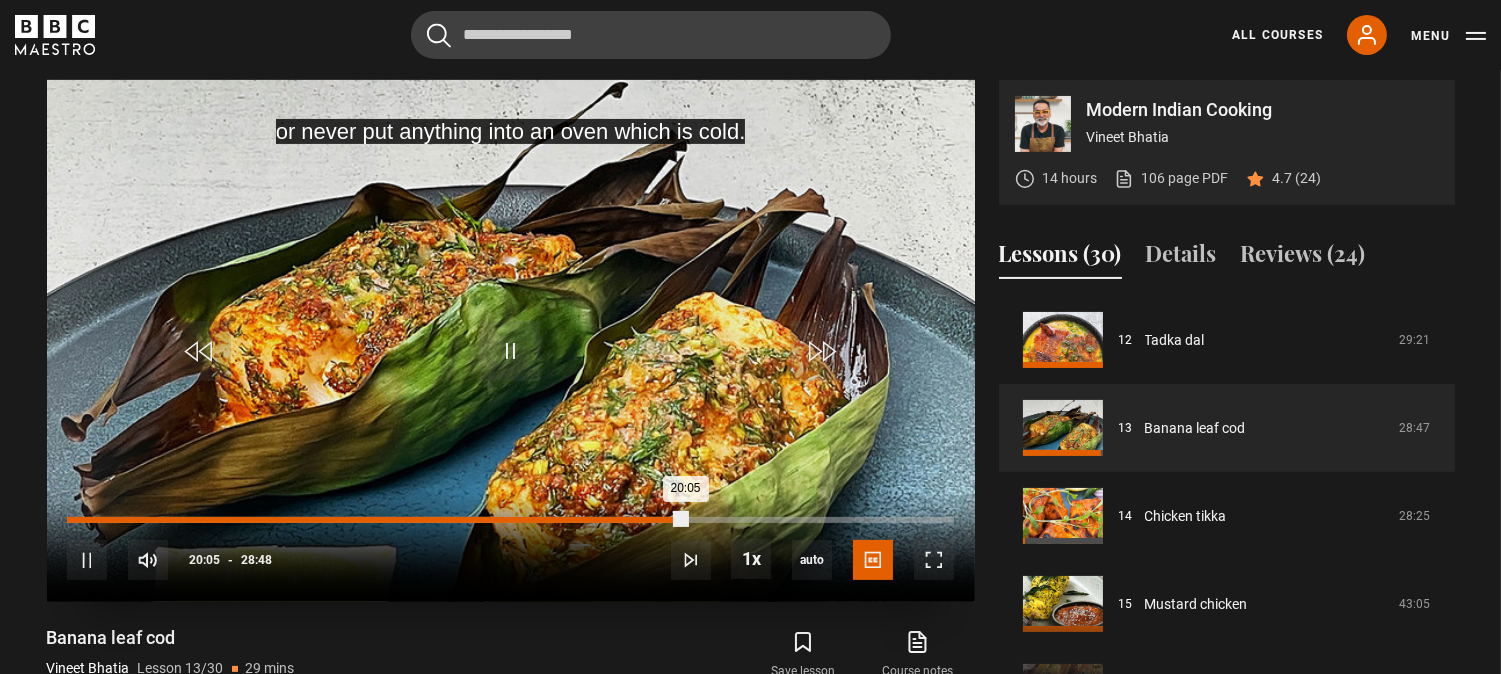 click on "20:05" at bounding box center (376, 520) 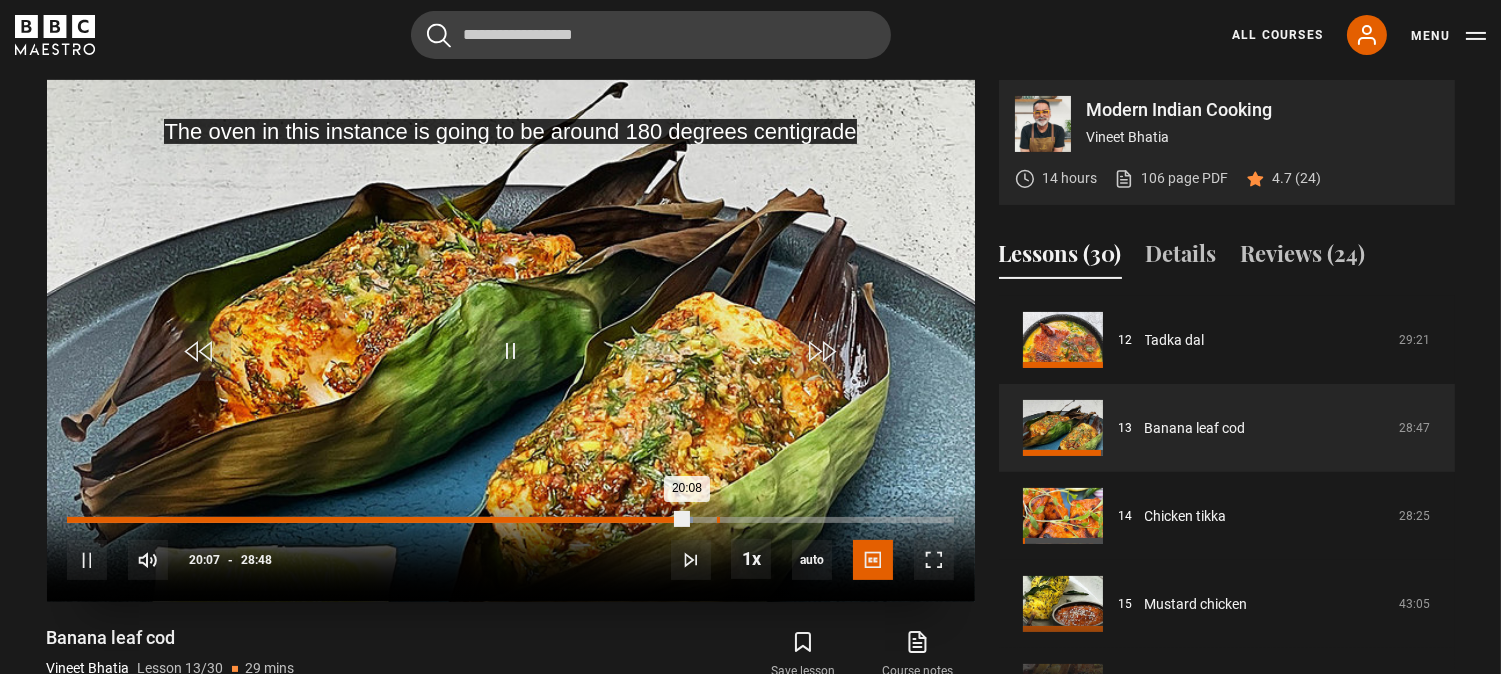 click on "Loaded :  70.60% 21:07 20:08" at bounding box center (510, 520) 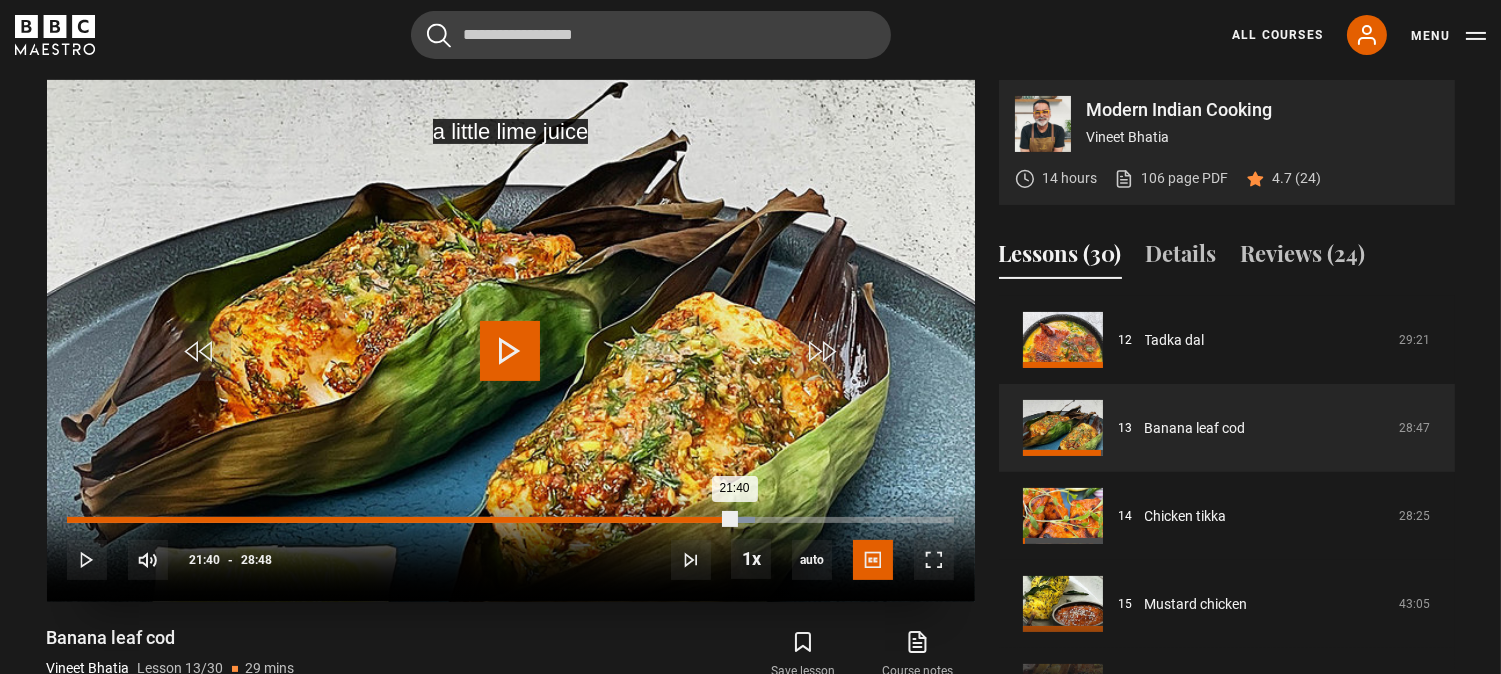 click on "Loaded :  77.55% 21:40 21:40" at bounding box center (510, 520) 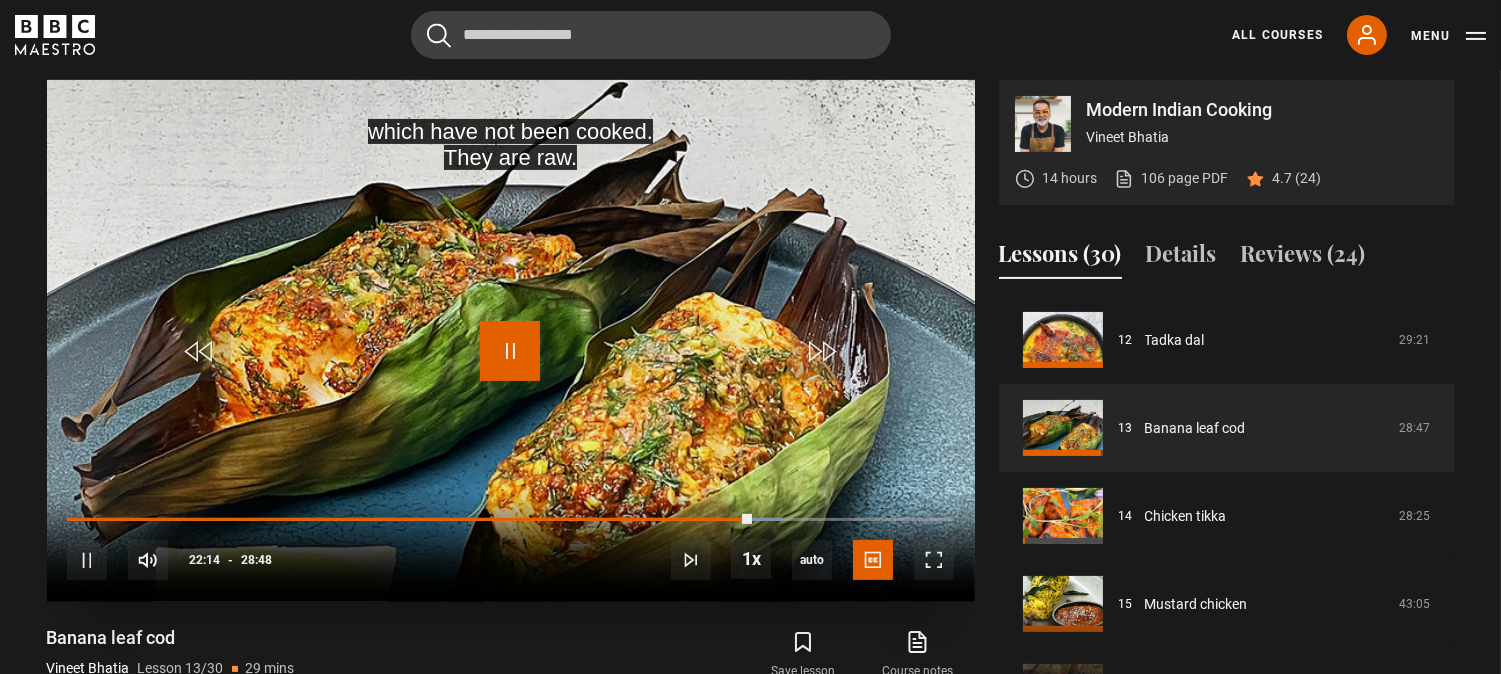 click at bounding box center (510, 351) 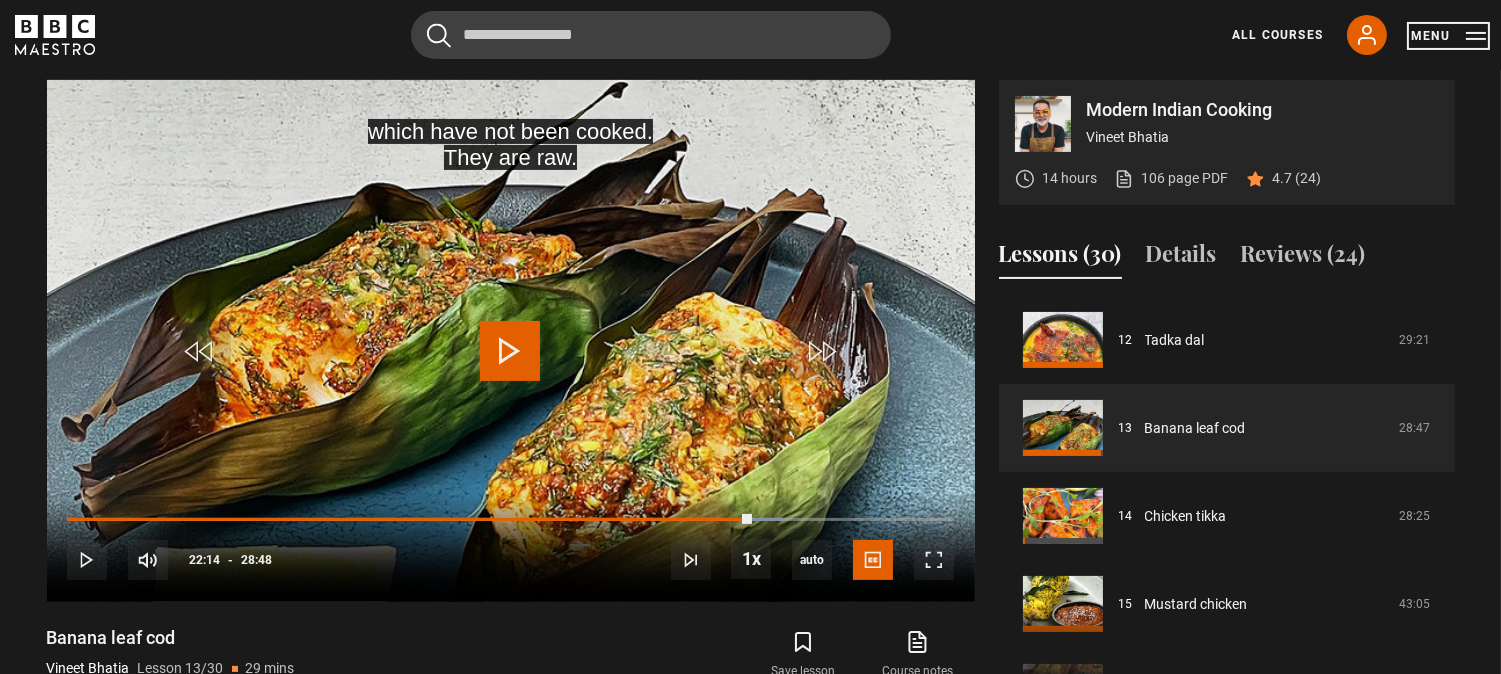 click on "Menu" at bounding box center (1448, 36) 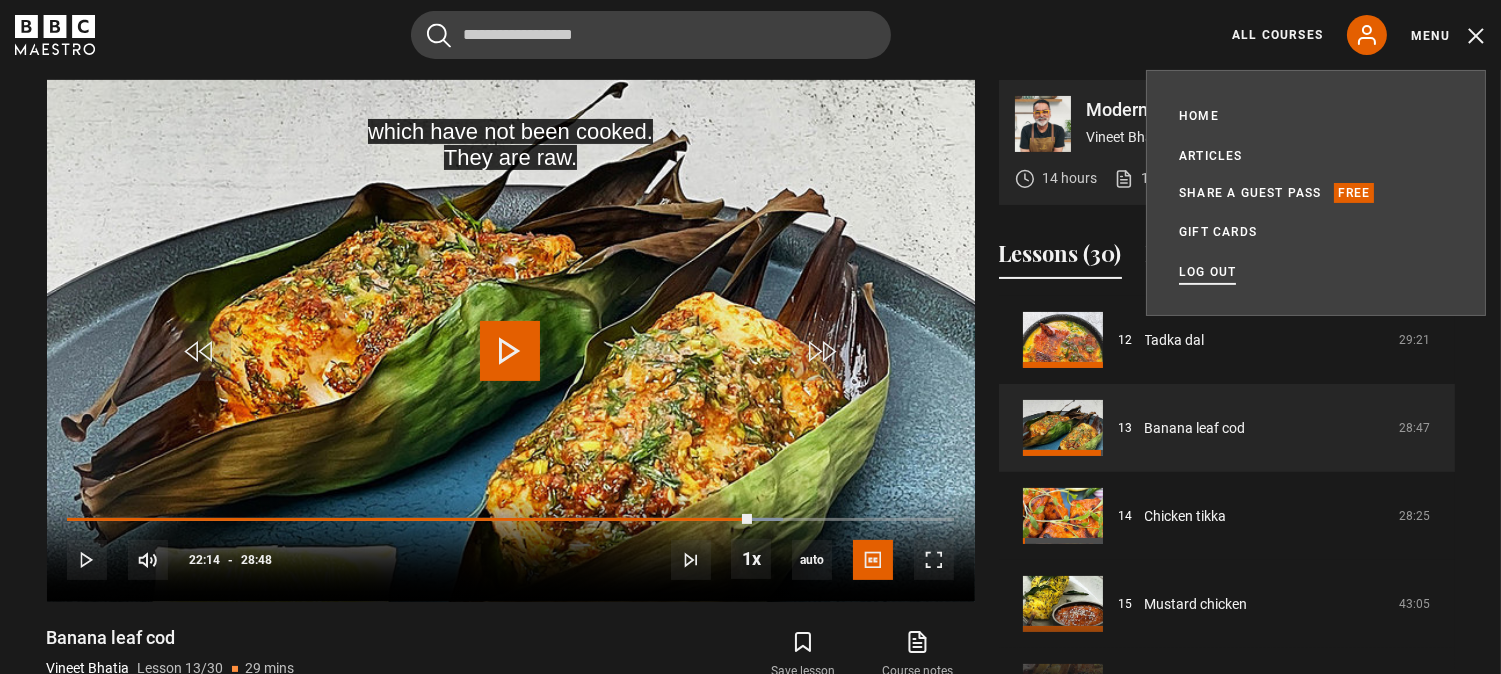 click on "Log out" at bounding box center [1207, 272] 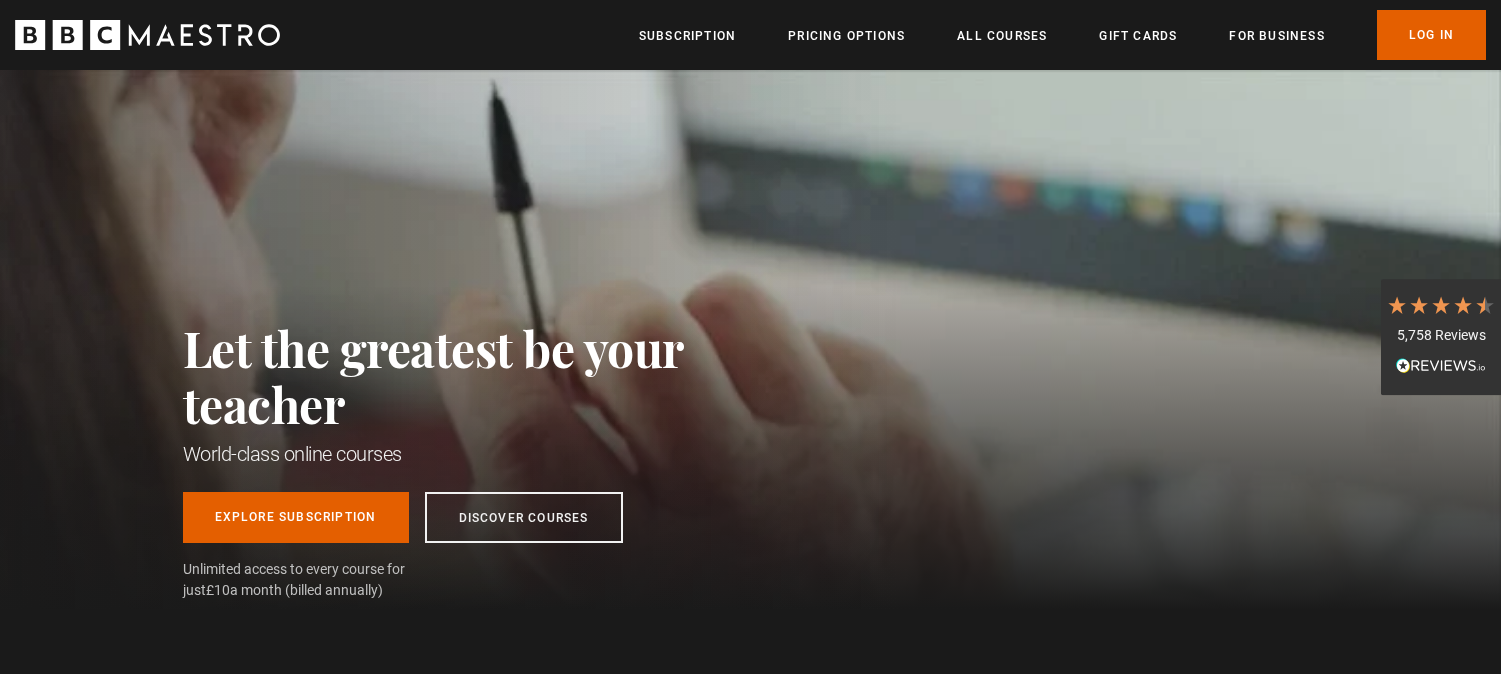 scroll, scrollTop: 0, scrollLeft: 0, axis: both 